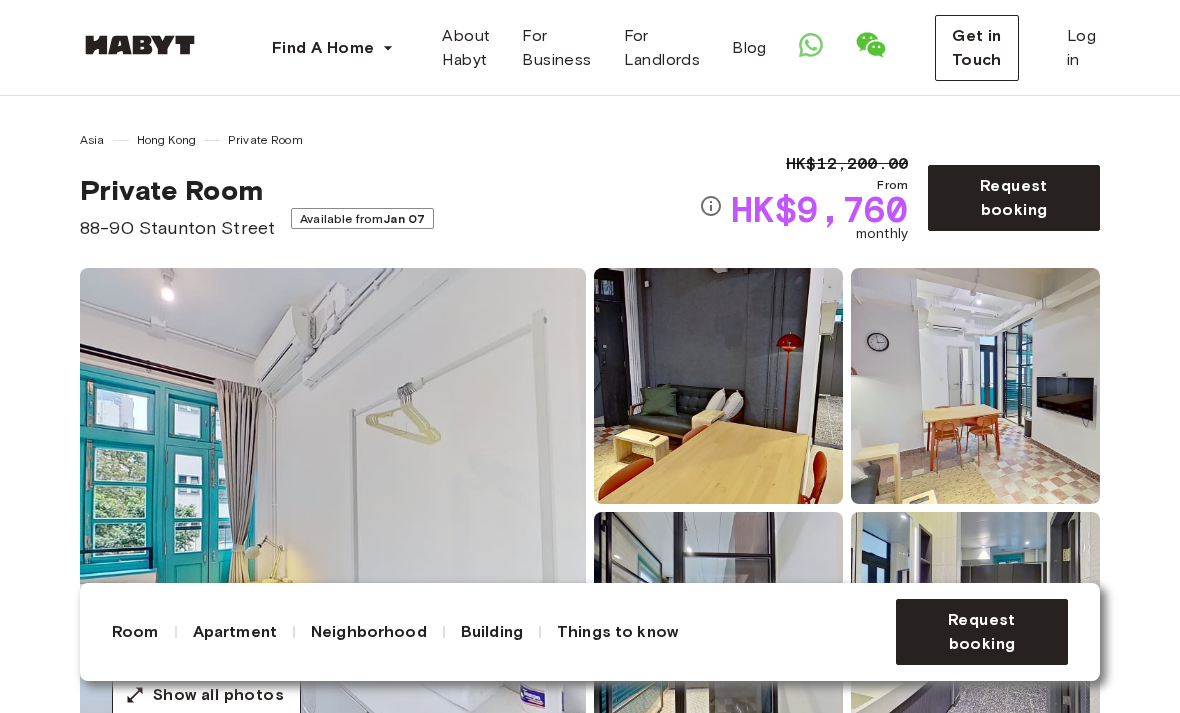 scroll, scrollTop: 168, scrollLeft: 0, axis: vertical 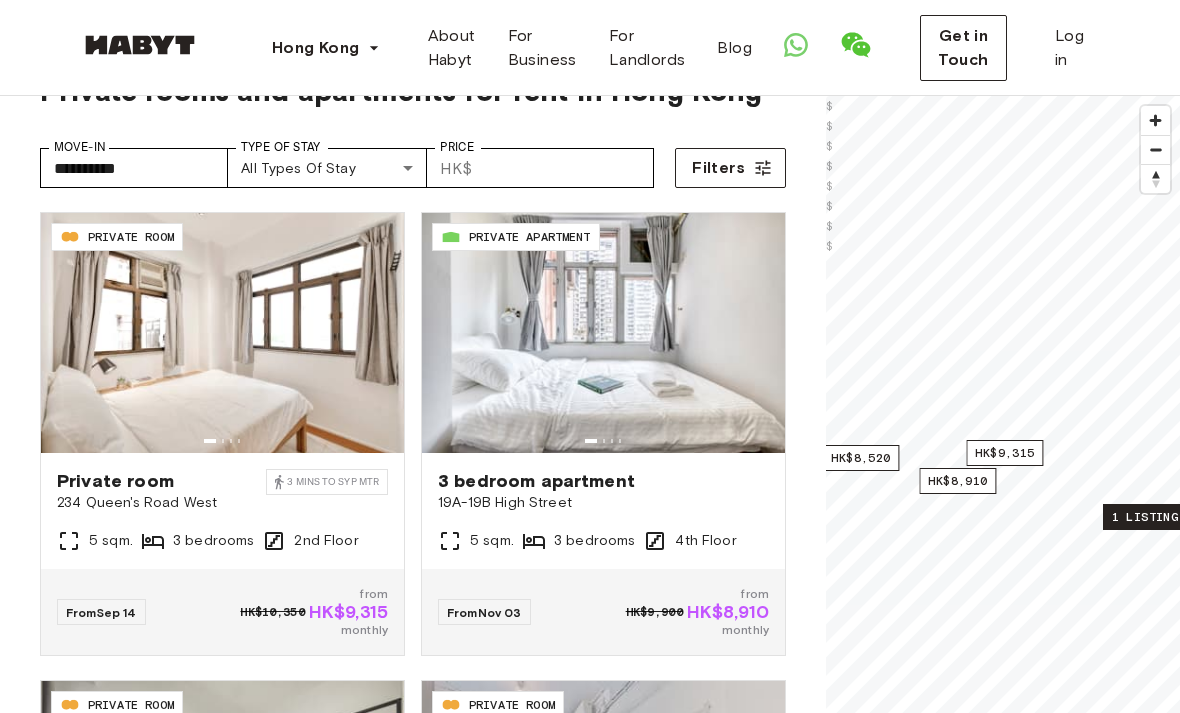 click on "HK-01-057-001-001 PRIVATE ROOM Private room 88-90 Staunton Street 8 mins to SW MTR 59 sqft 1 bedrooms 1st Floor From  Jan 07 HK$12,200 from HK$9,760 monthly" at bounding box center [595, 890] 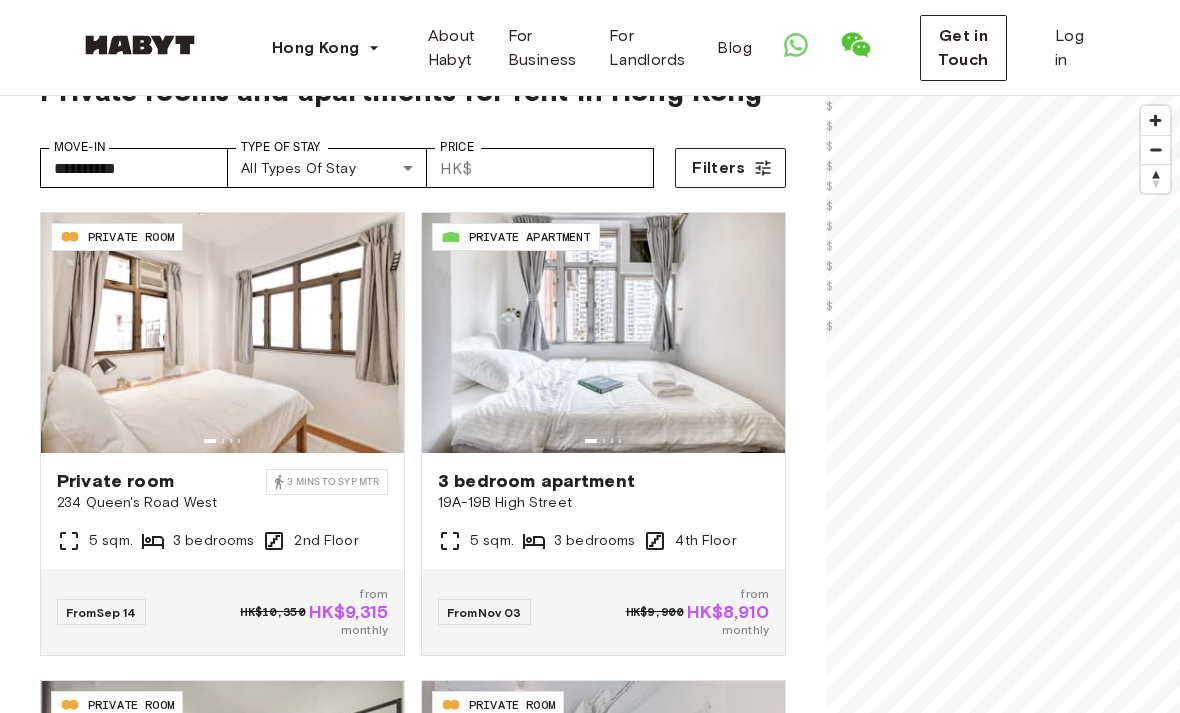 scroll, scrollTop: 0, scrollLeft: 0, axis: both 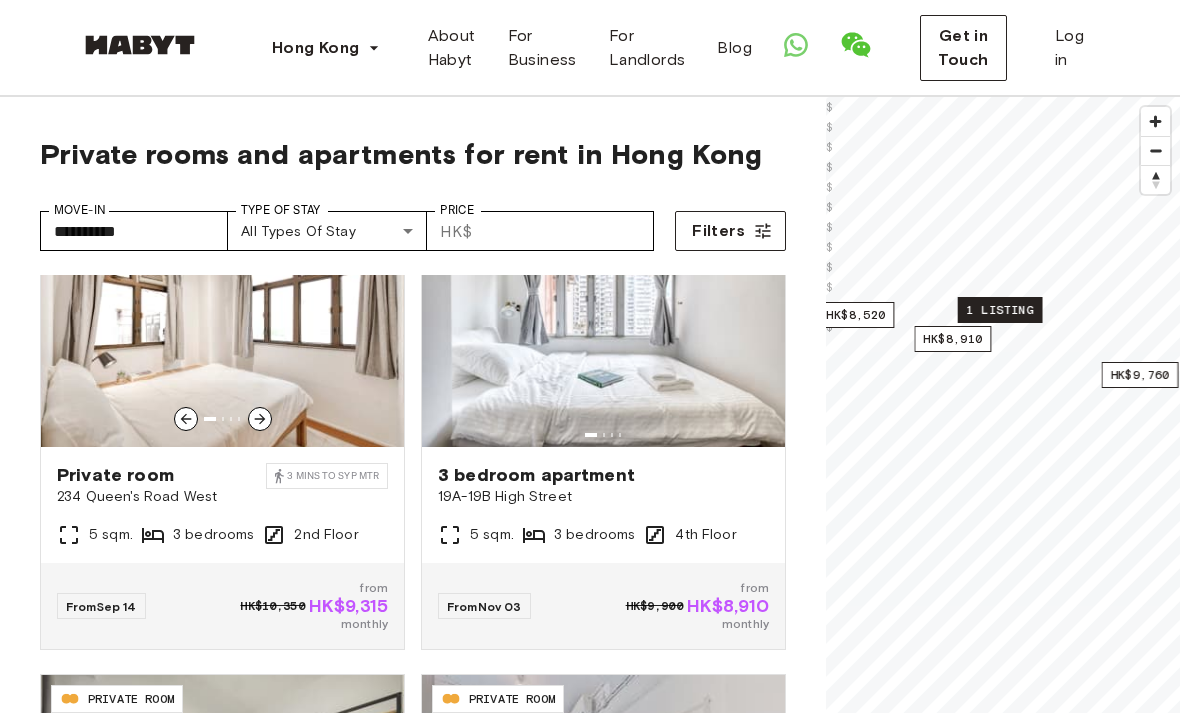 click on "234 Queen's Road West" at bounding box center [161, 497] 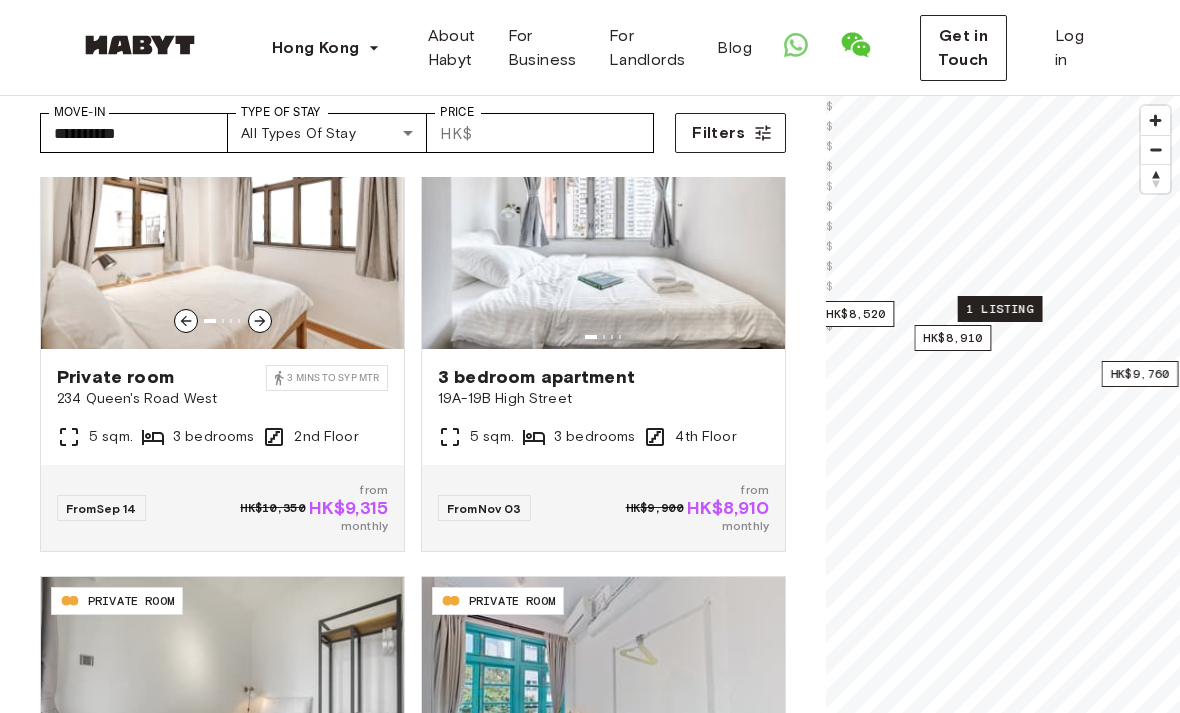 scroll, scrollTop: 98, scrollLeft: 0, axis: vertical 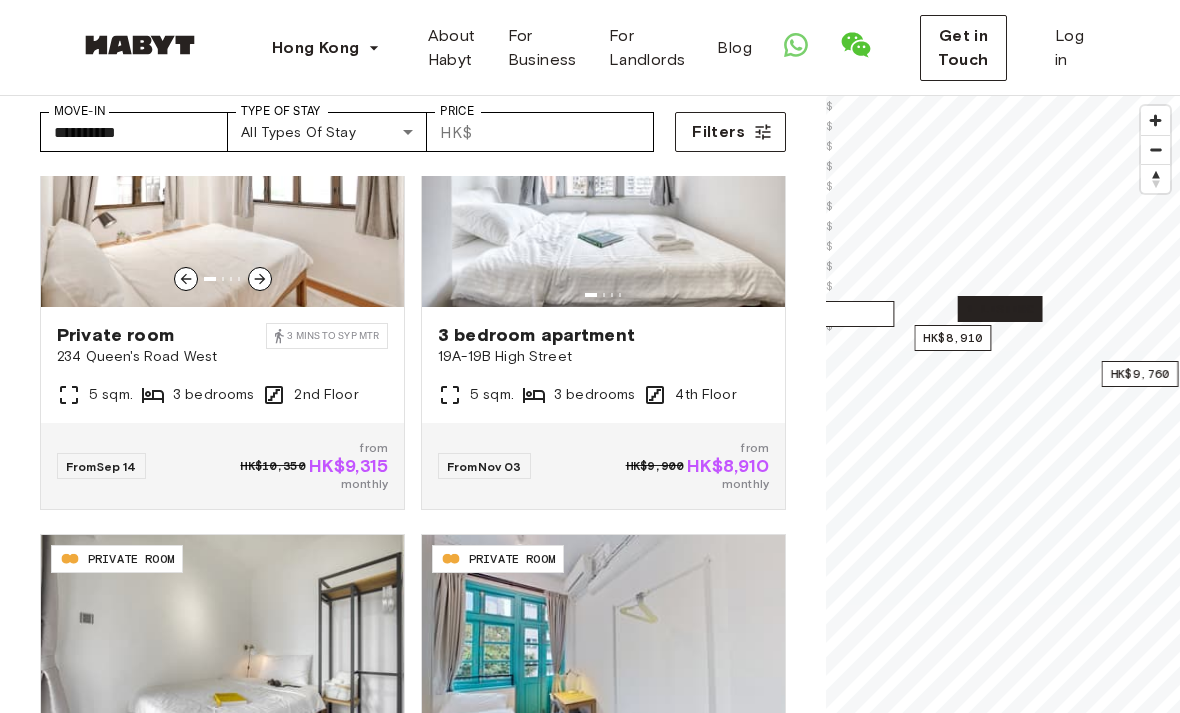 click at bounding box center [222, 655] 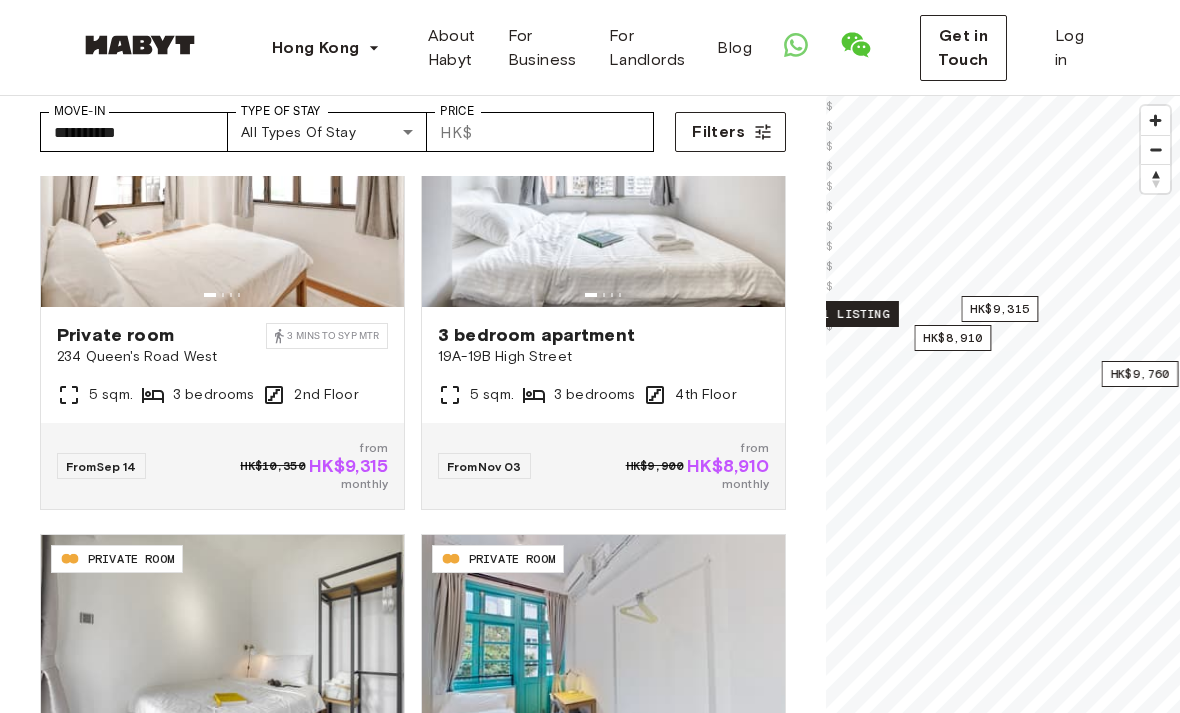 scroll, scrollTop: 131, scrollLeft: 0, axis: vertical 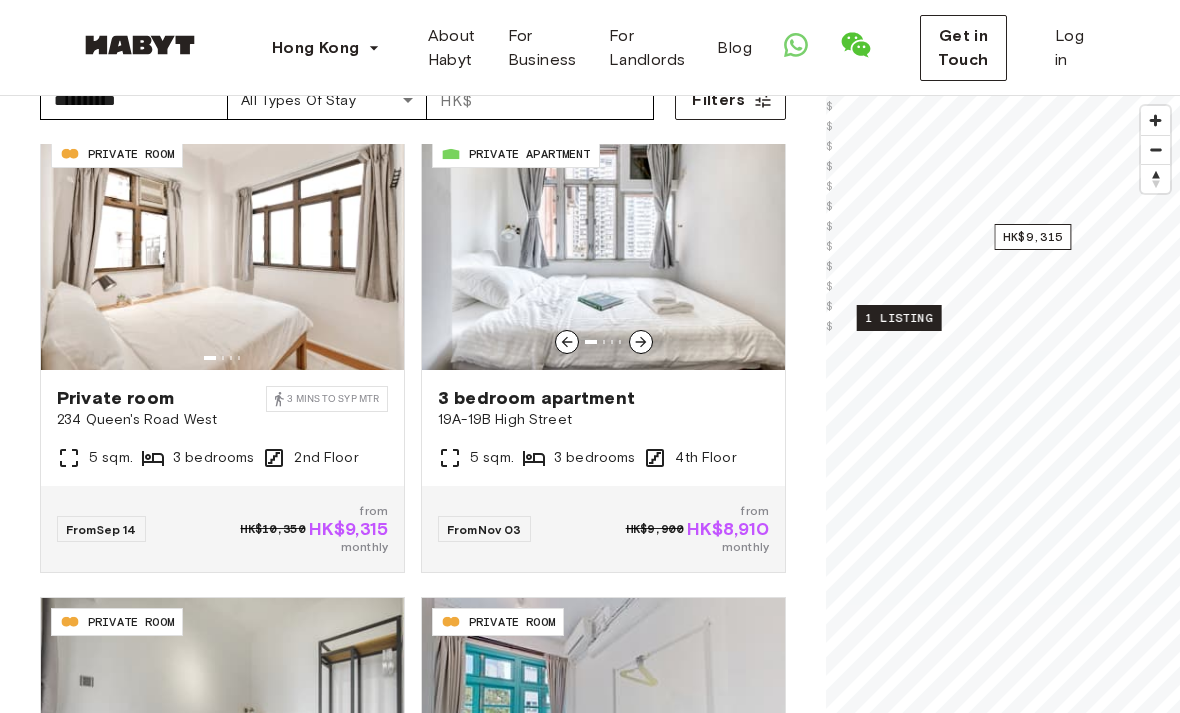 click at bounding box center (603, 250) 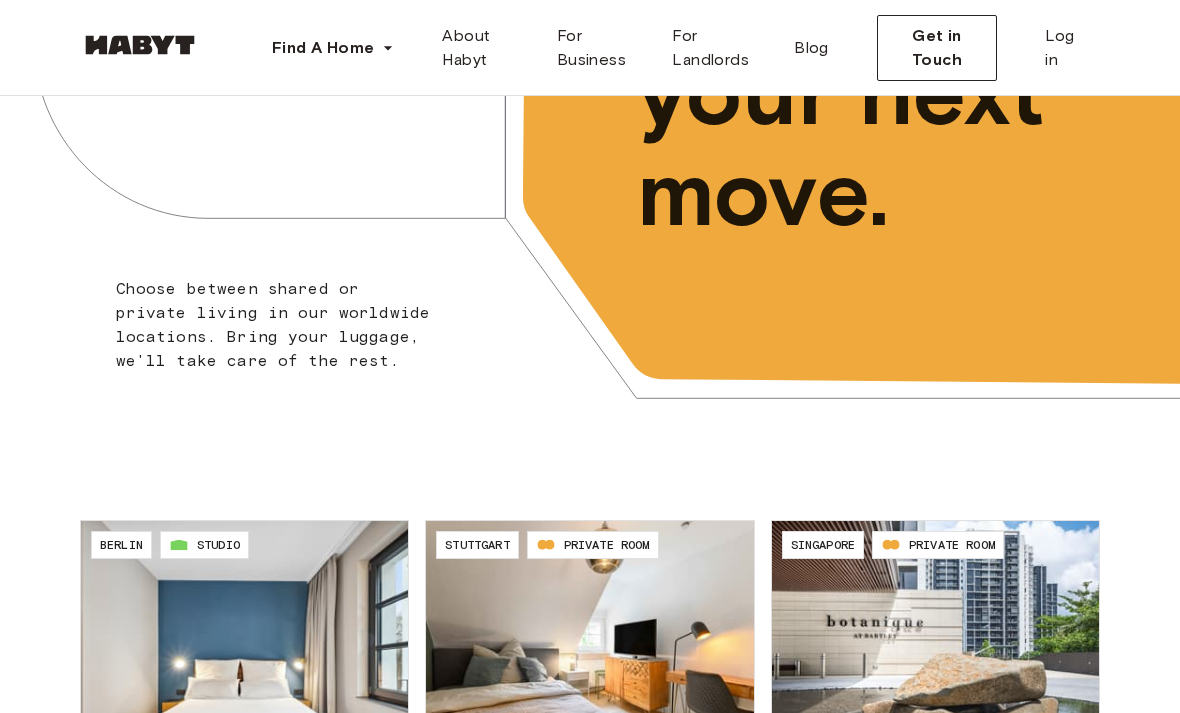 scroll, scrollTop: 262, scrollLeft: 0, axis: vertical 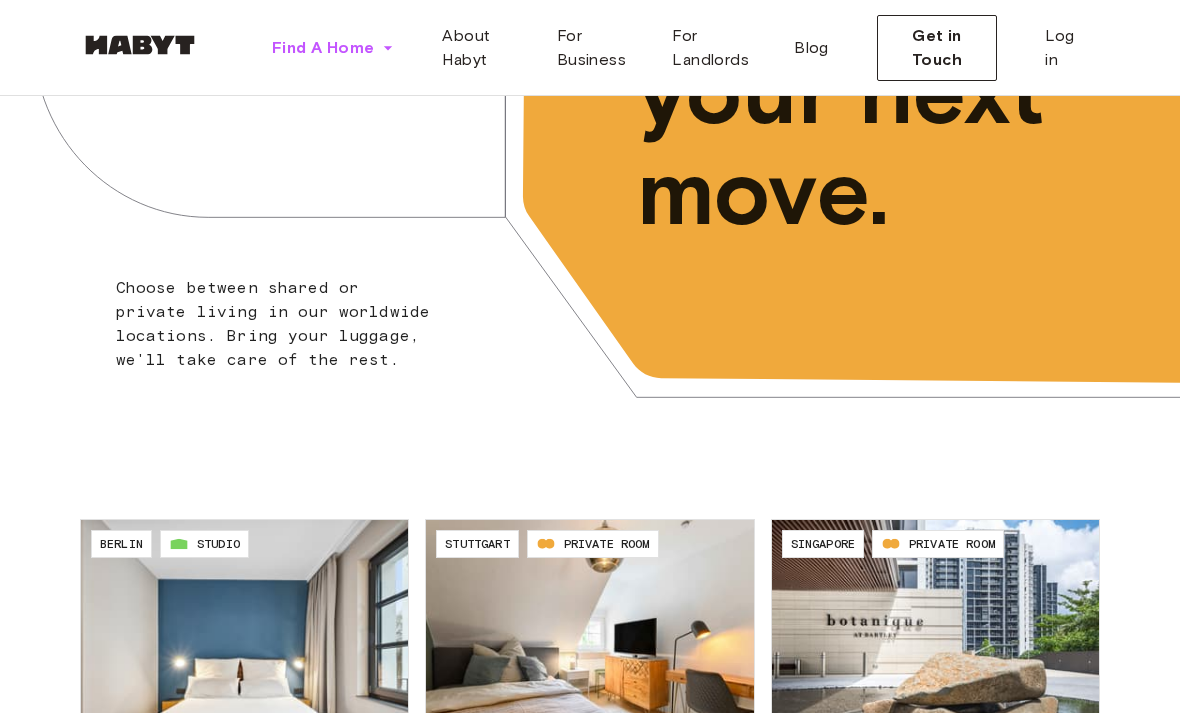 click on "Find A Home" at bounding box center [333, 48] 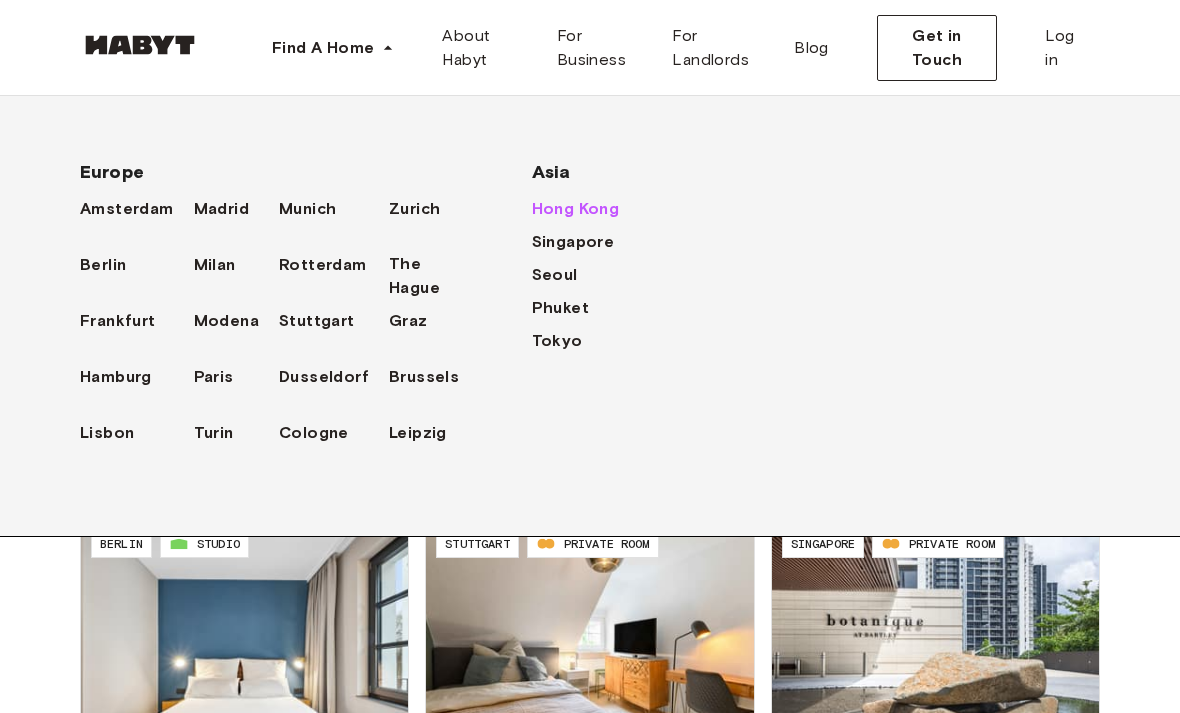 click on "Hong Kong" at bounding box center (576, 209) 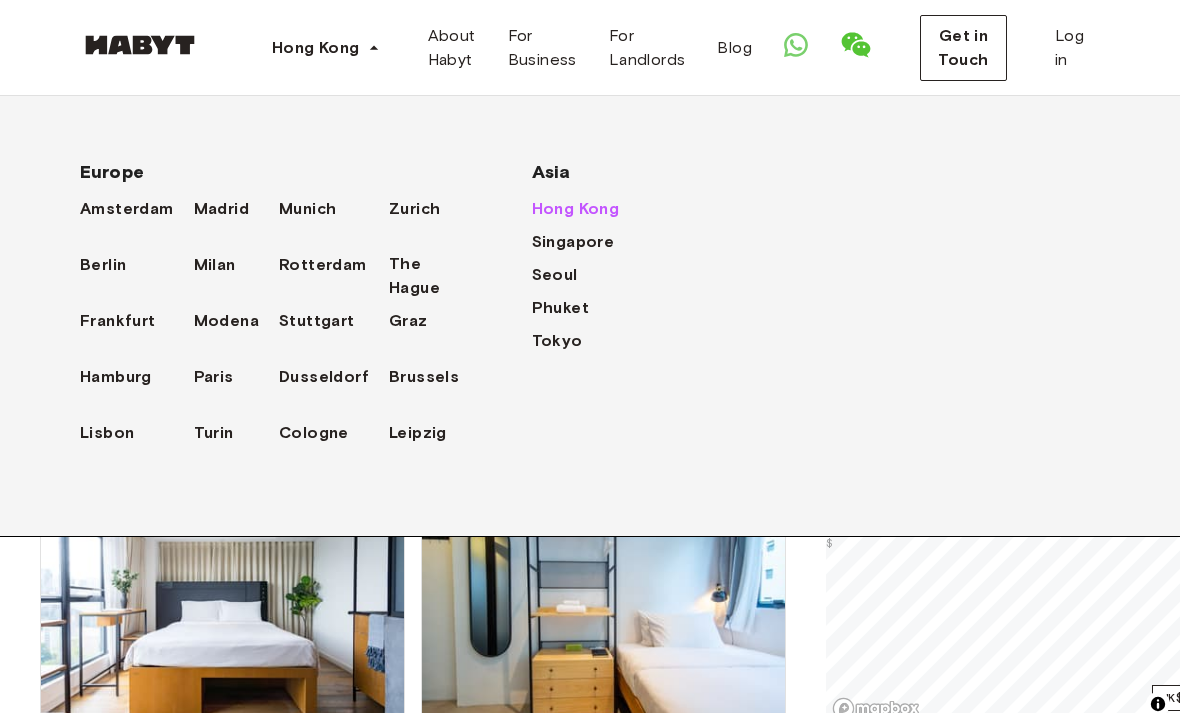 scroll, scrollTop: 0, scrollLeft: 0, axis: both 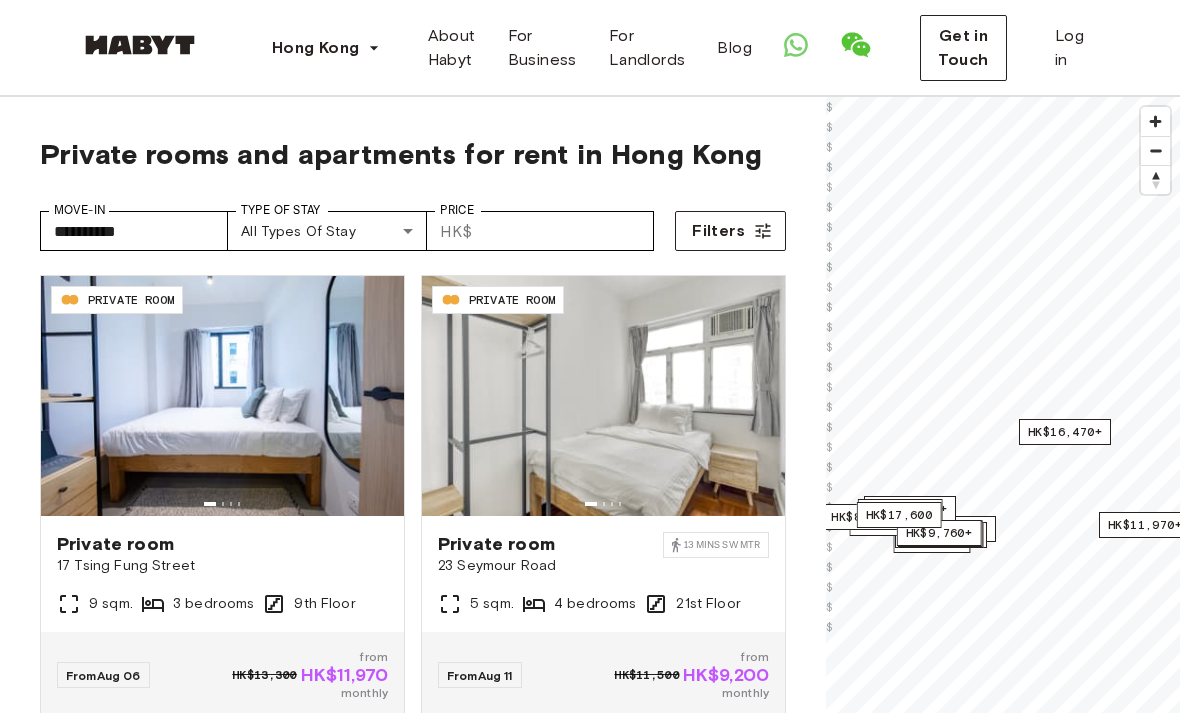 click on "**********" at bounding box center [413, 223] 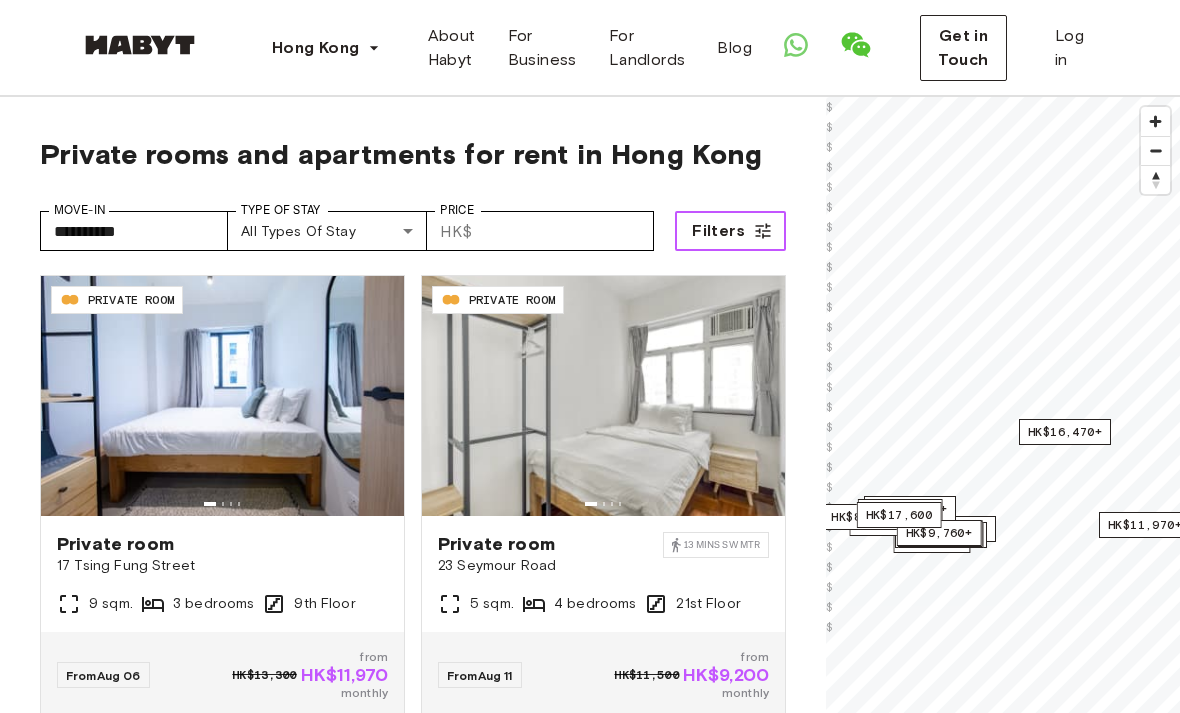 click on "Filters" at bounding box center [718, 231] 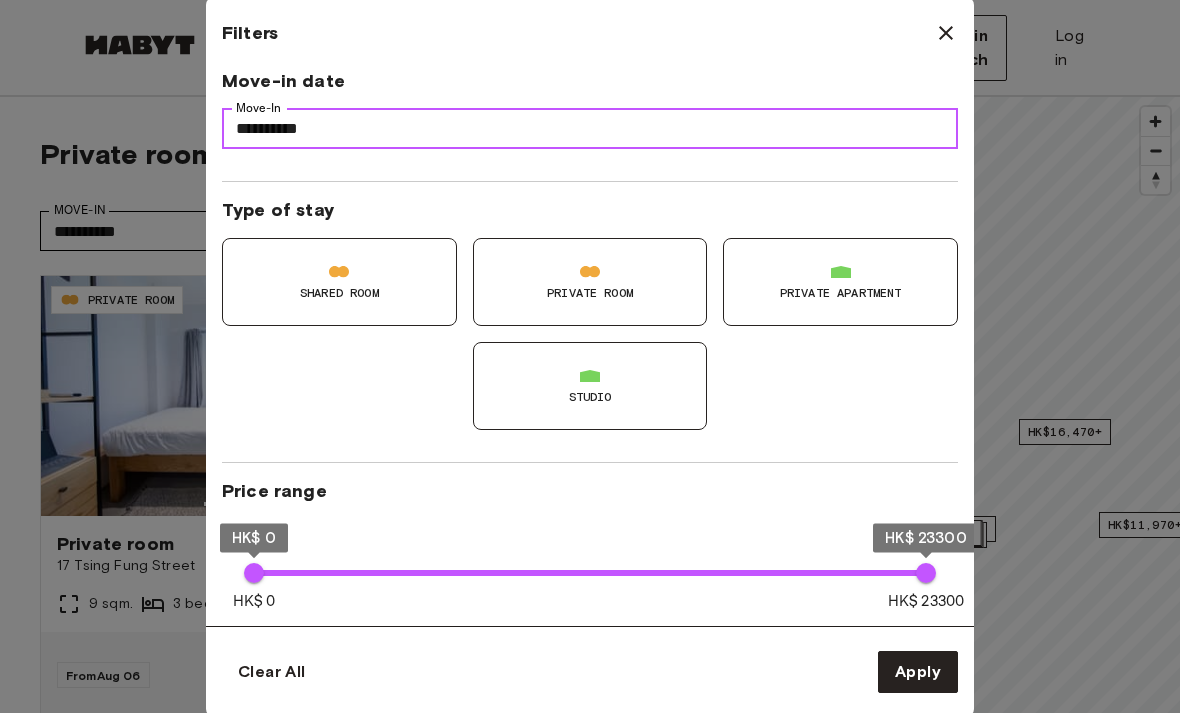 click on "**********" at bounding box center [590, 129] 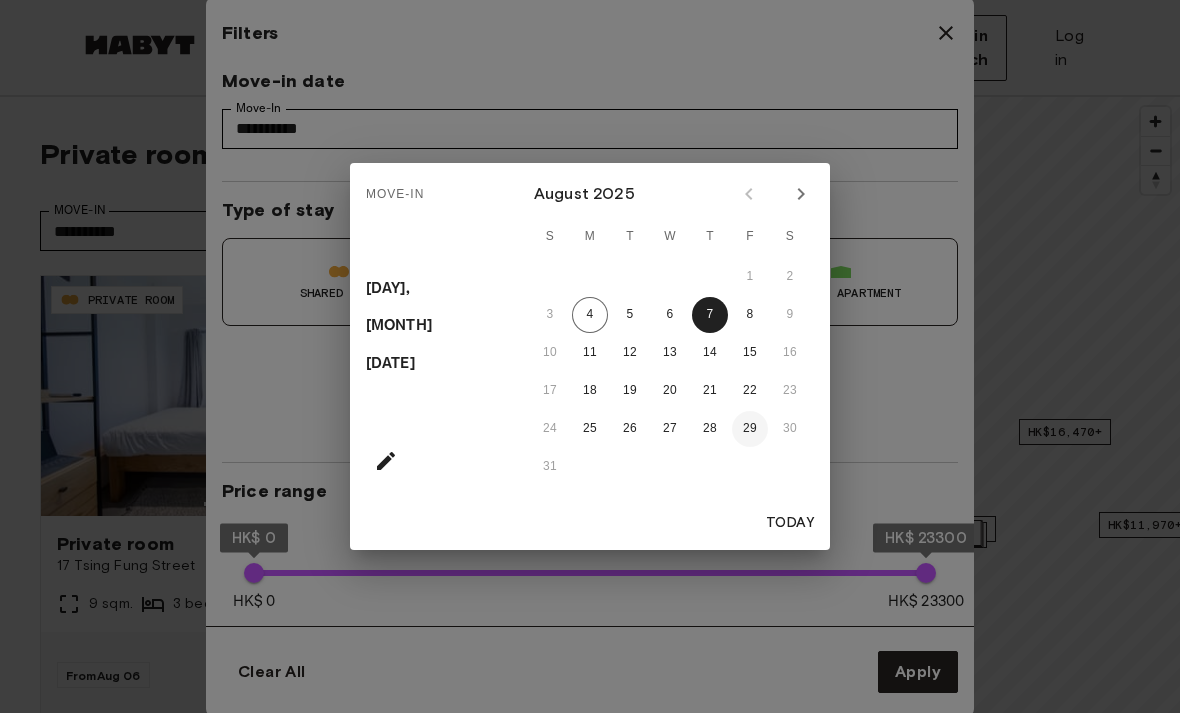 click on "29" at bounding box center [750, 429] 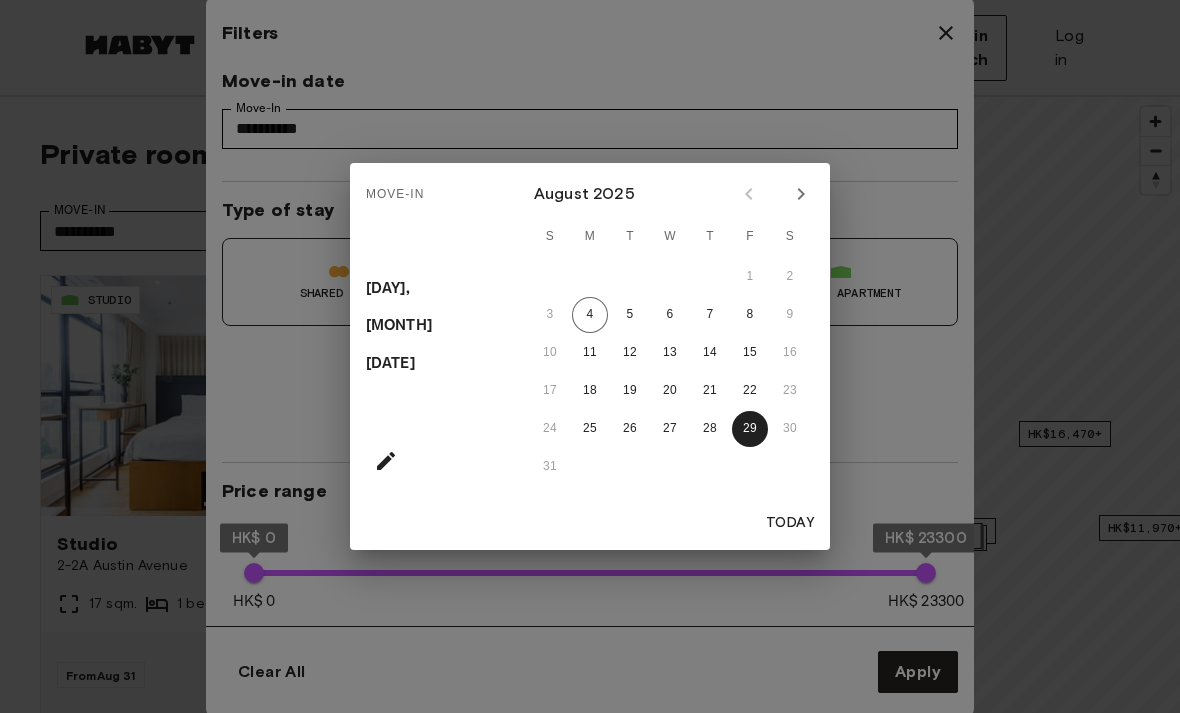 click at bounding box center [801, 194] 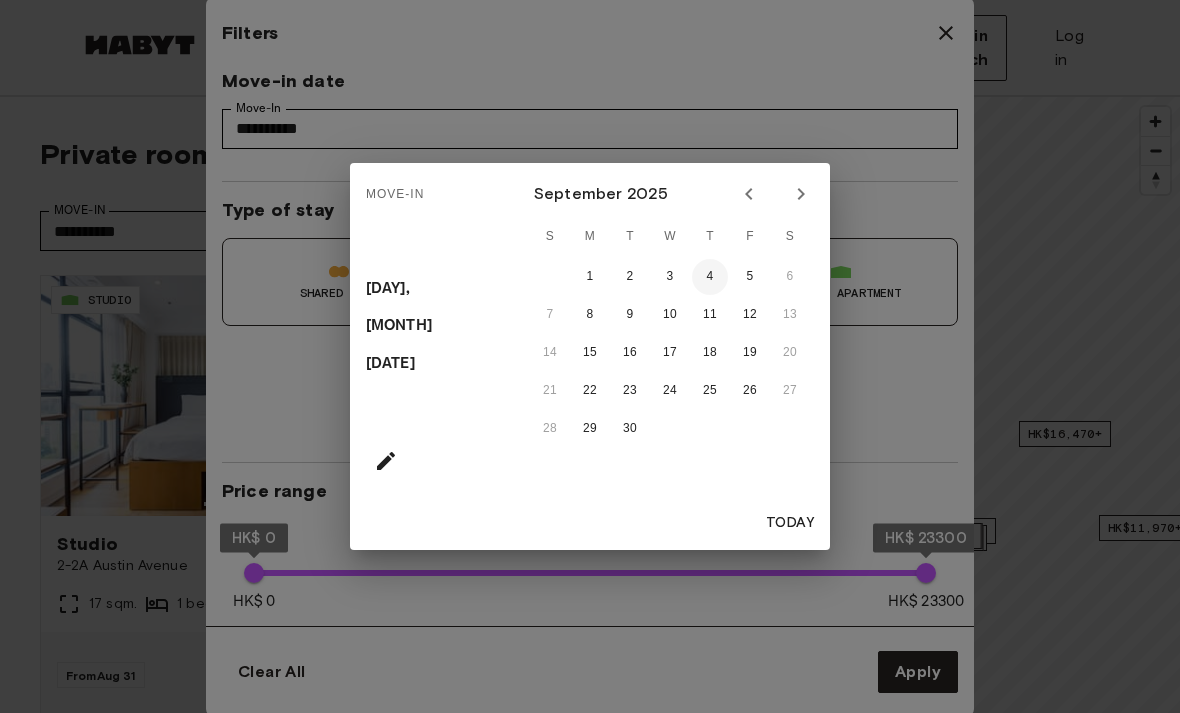 click on "4" at bounding box center (710, 277) 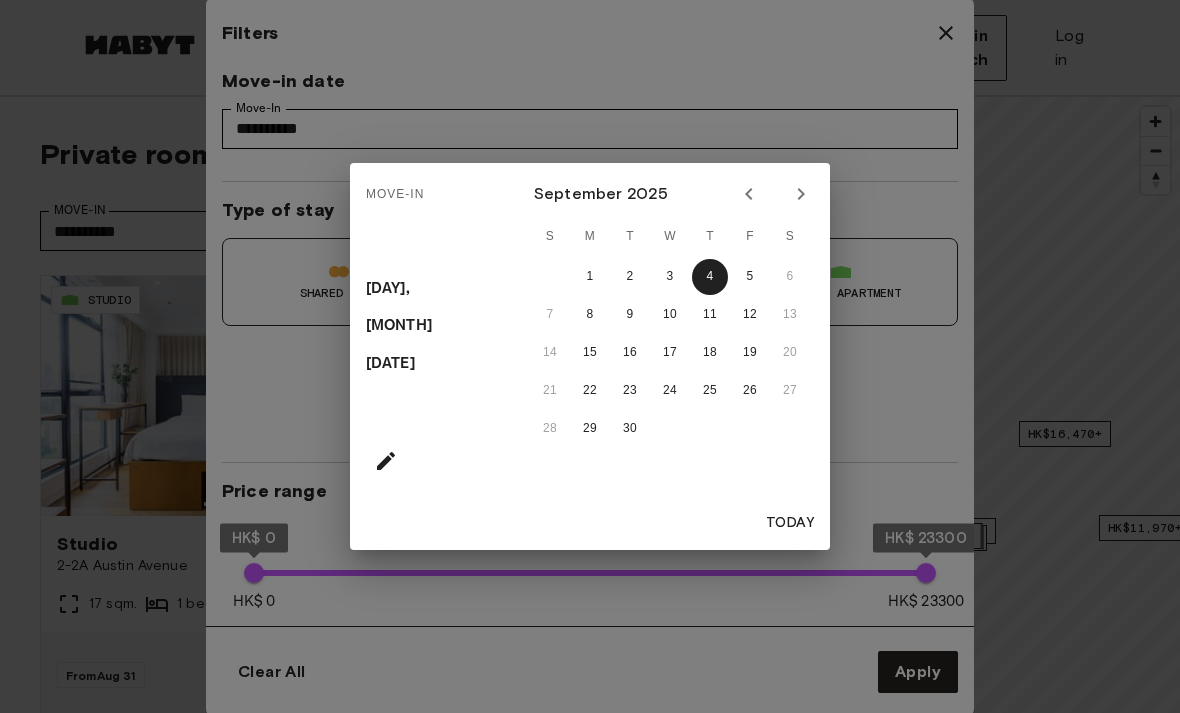 click on "Move-In Thu, Sep 4 September 2025 S M T W T F S 1 2 3 4 5 6 7 8 9 10 11 12 13 14 15 16 17 18 19 20 21 22 23 24 25 26 27 28 29 30 Today" at bounding box center [590, 356] 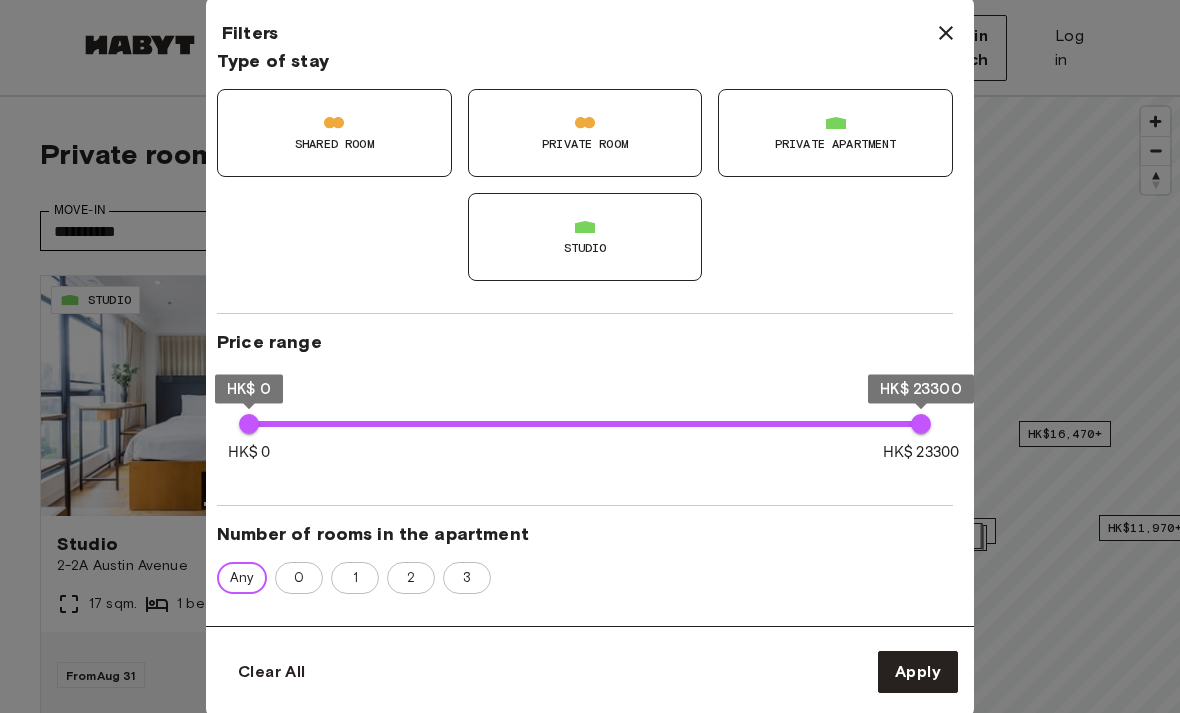 scroll, scrollTop: 149, scrollLeft: 5, axis: both 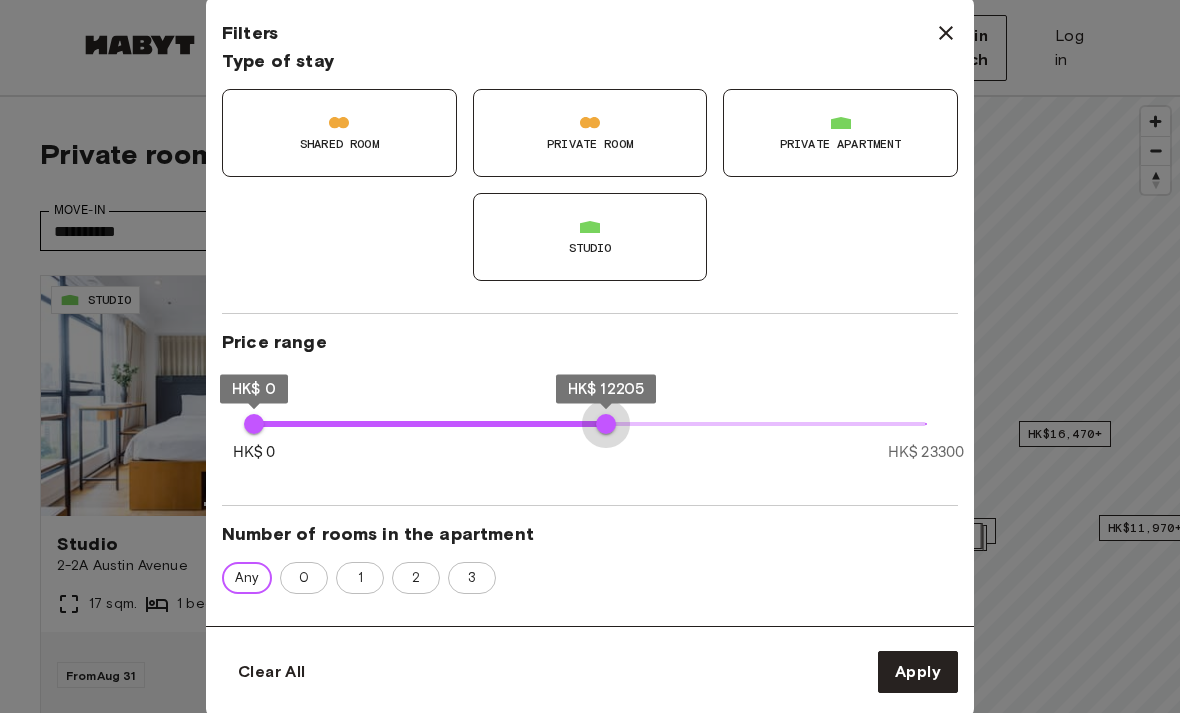 type on "*****" 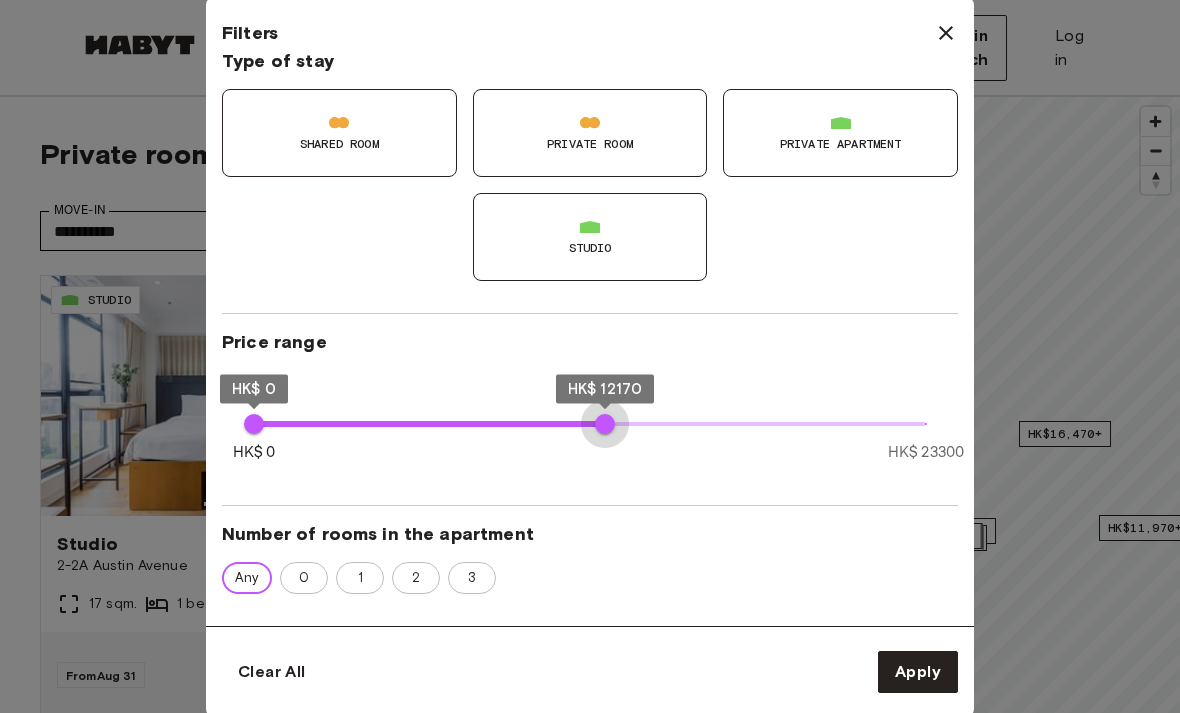 type on "*****" 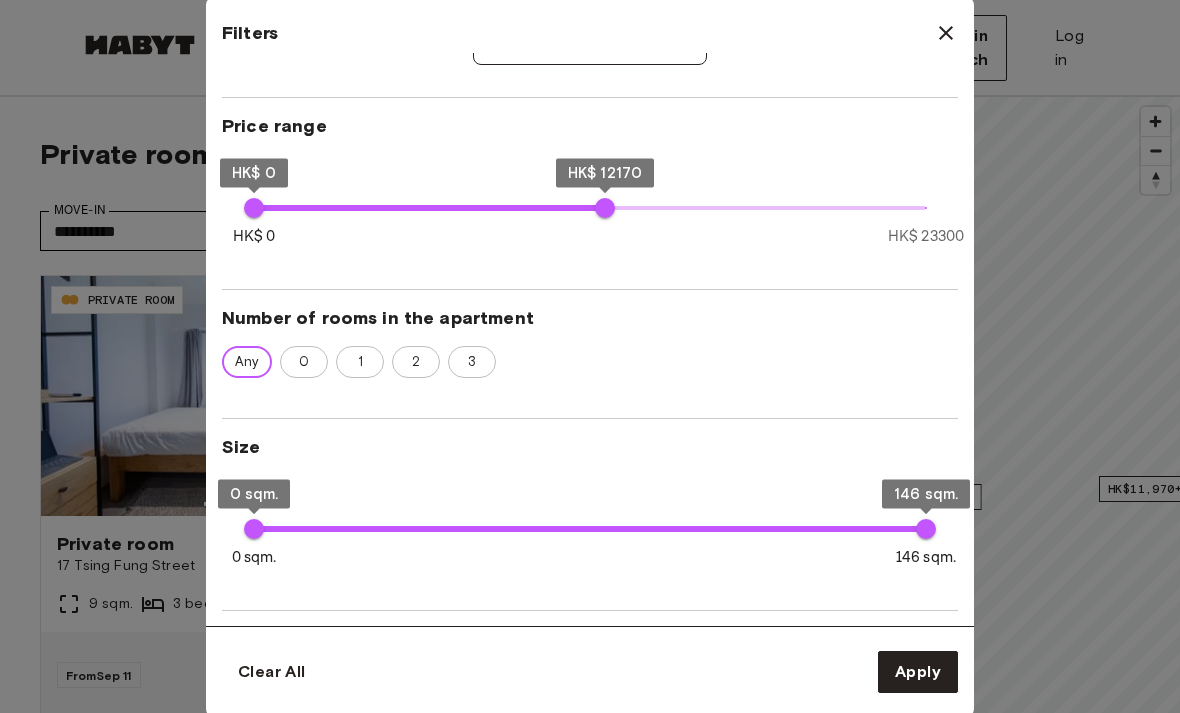 scroll, scrollTop: 372, scrollLeft: 0, axis: vertical 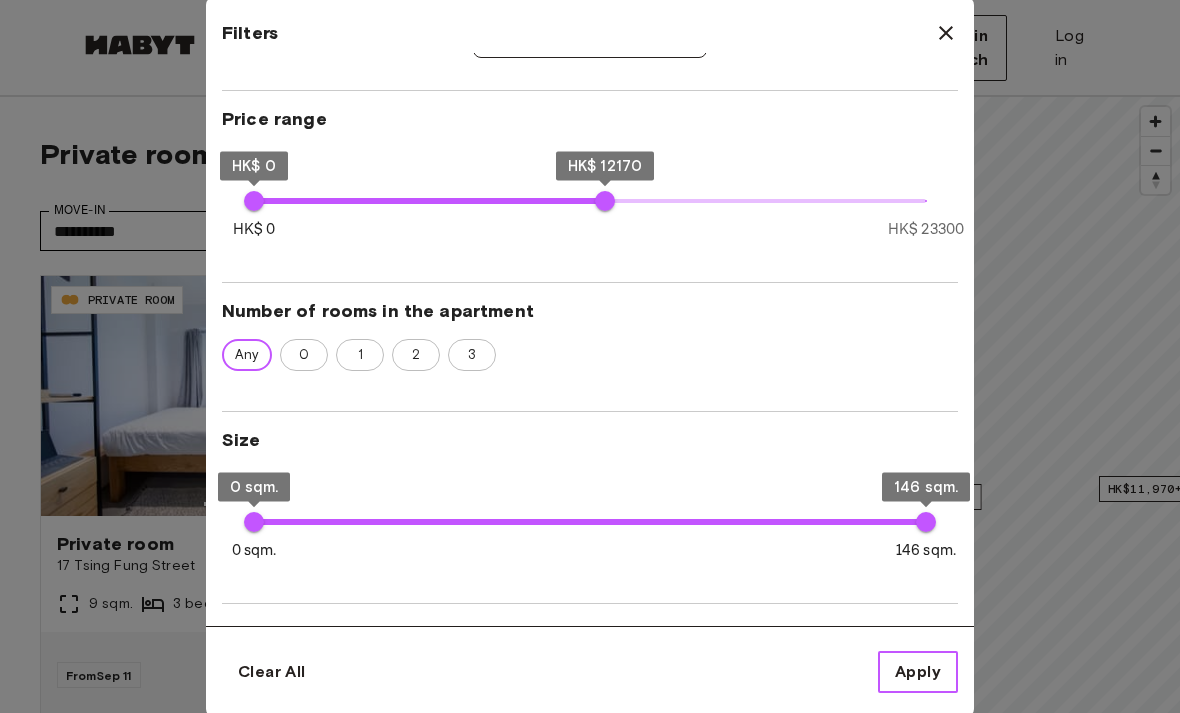 click on "Apply" at bounding box center [918, 672] 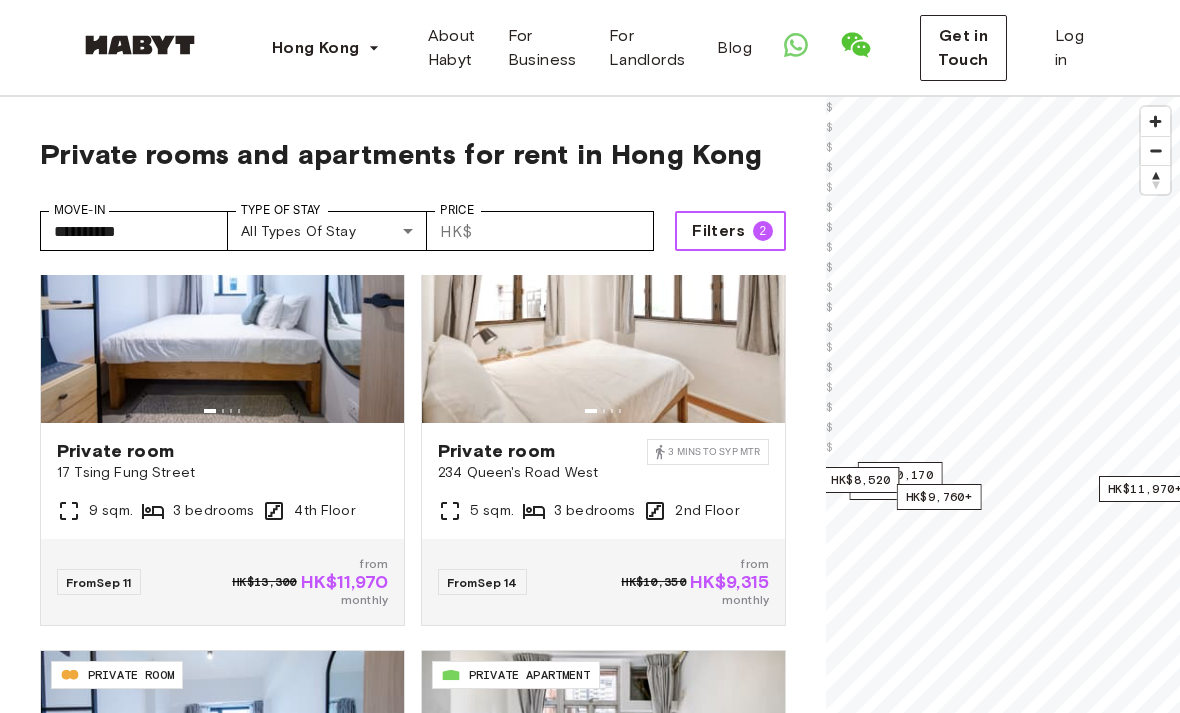 scroll, scrollTop: 95, scrollLeft: 0, axis: vertical 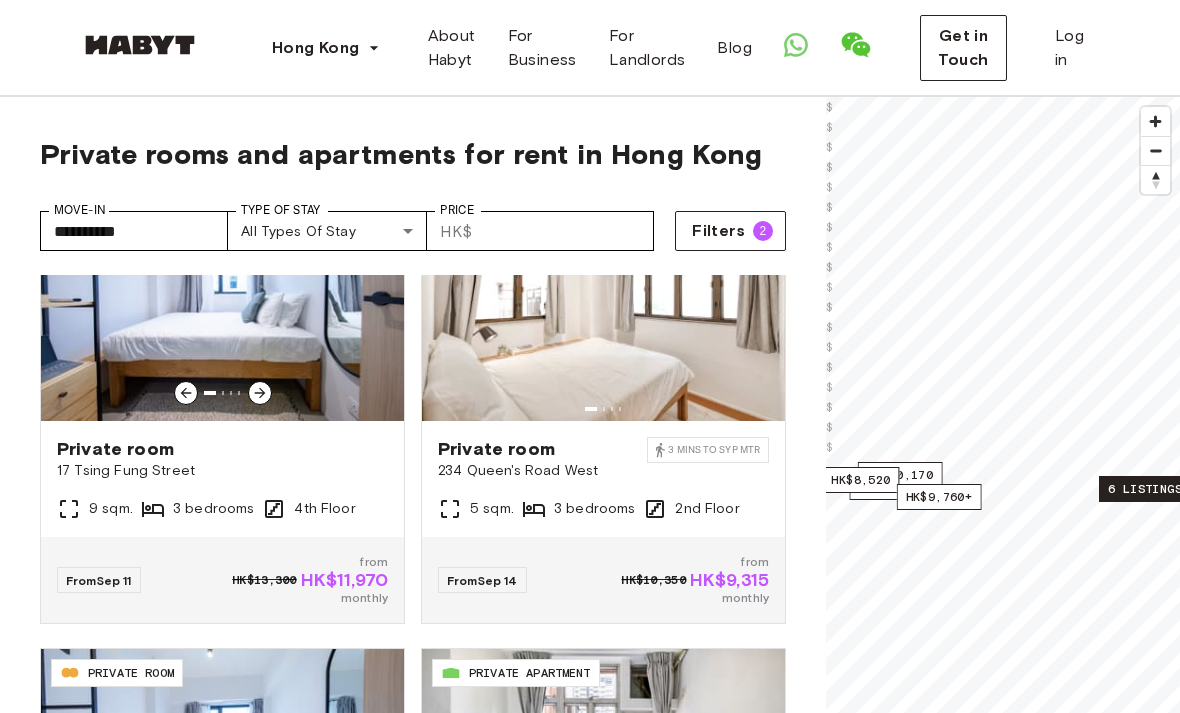 click on "Private room 17 Tsing Fung Street 9 sqm. 3 bedrooms 4th Floor" at bounding box center (222, 479) 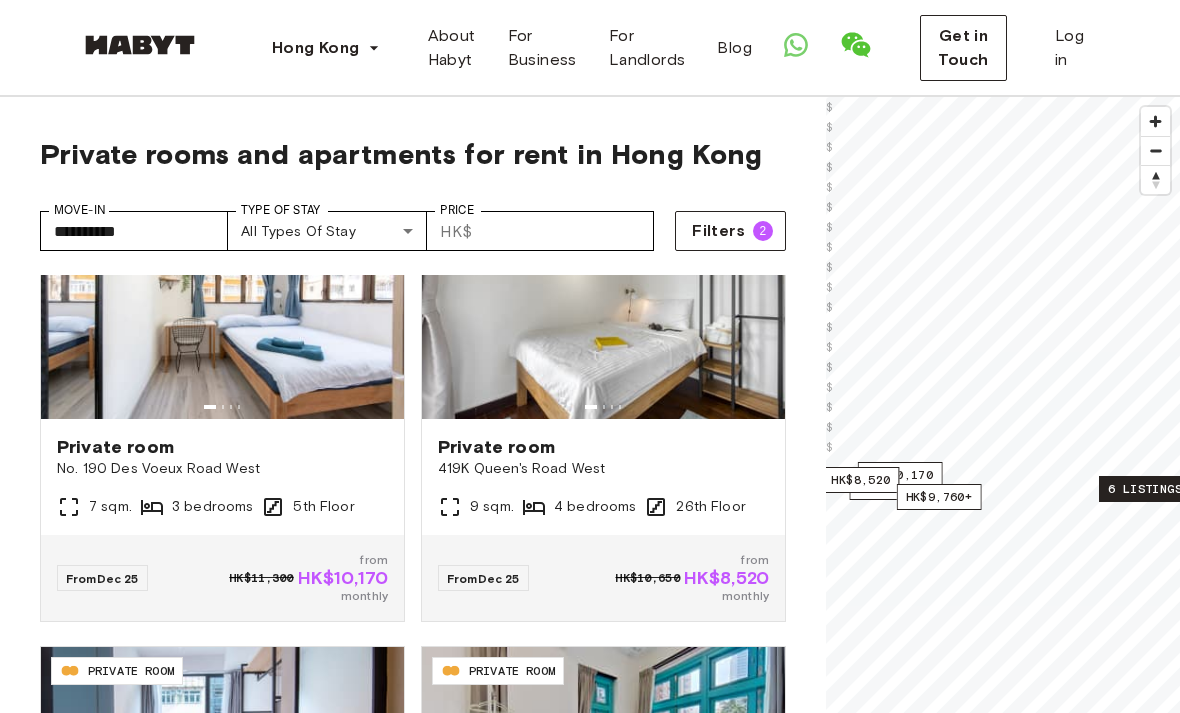 scroll, scrollTop: 1035, scrollLeft: 0, axis: vertical 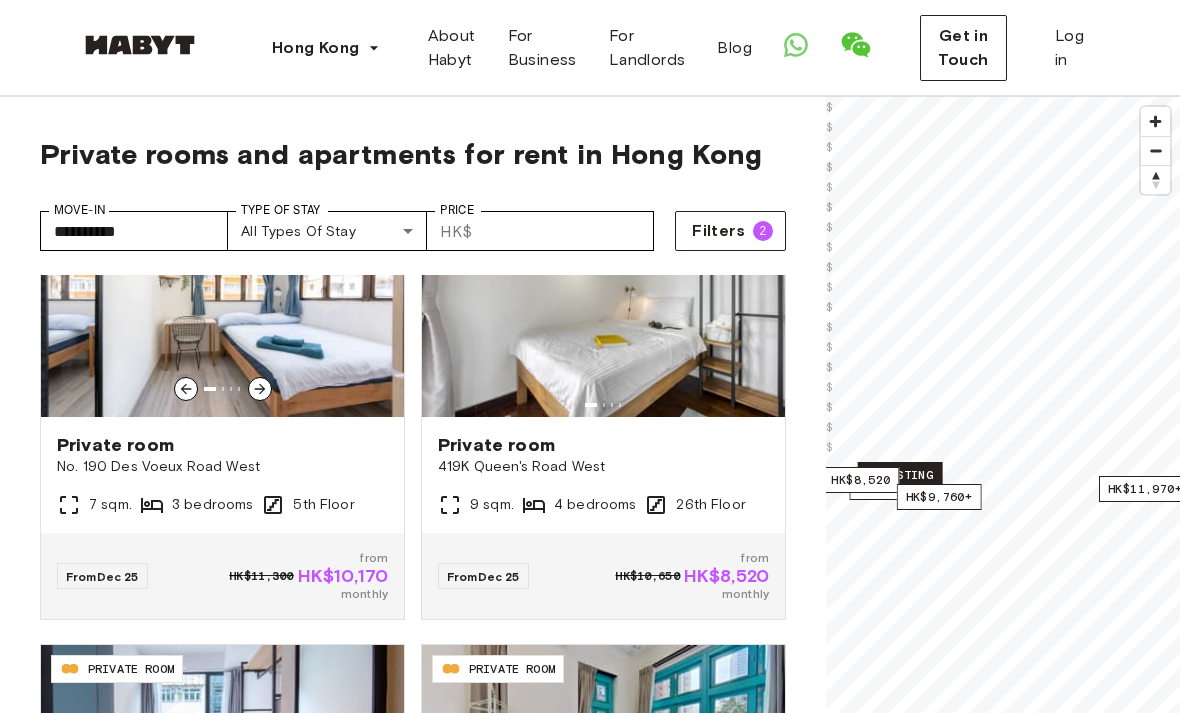 click at bounding box center [222, 297] 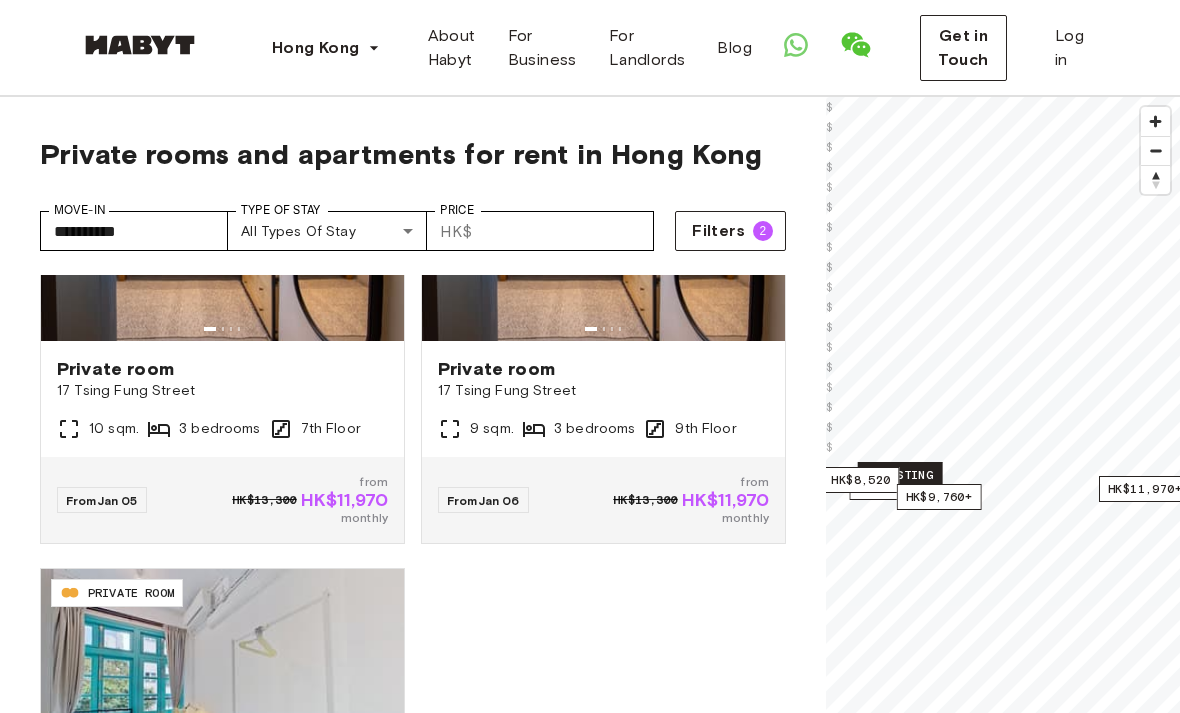 scroll, scrollTop: 2514, scrollLeft: 0, axis: vertical 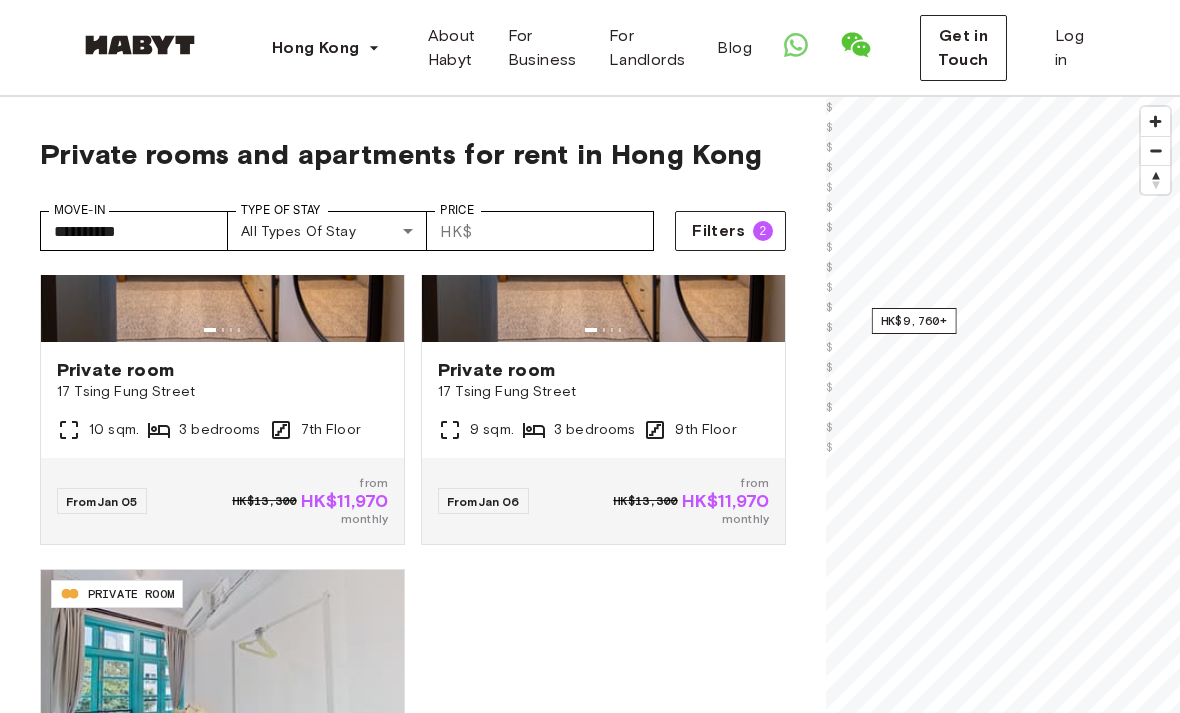 click on "HK$9,760+" at bounding box center (914, 321) 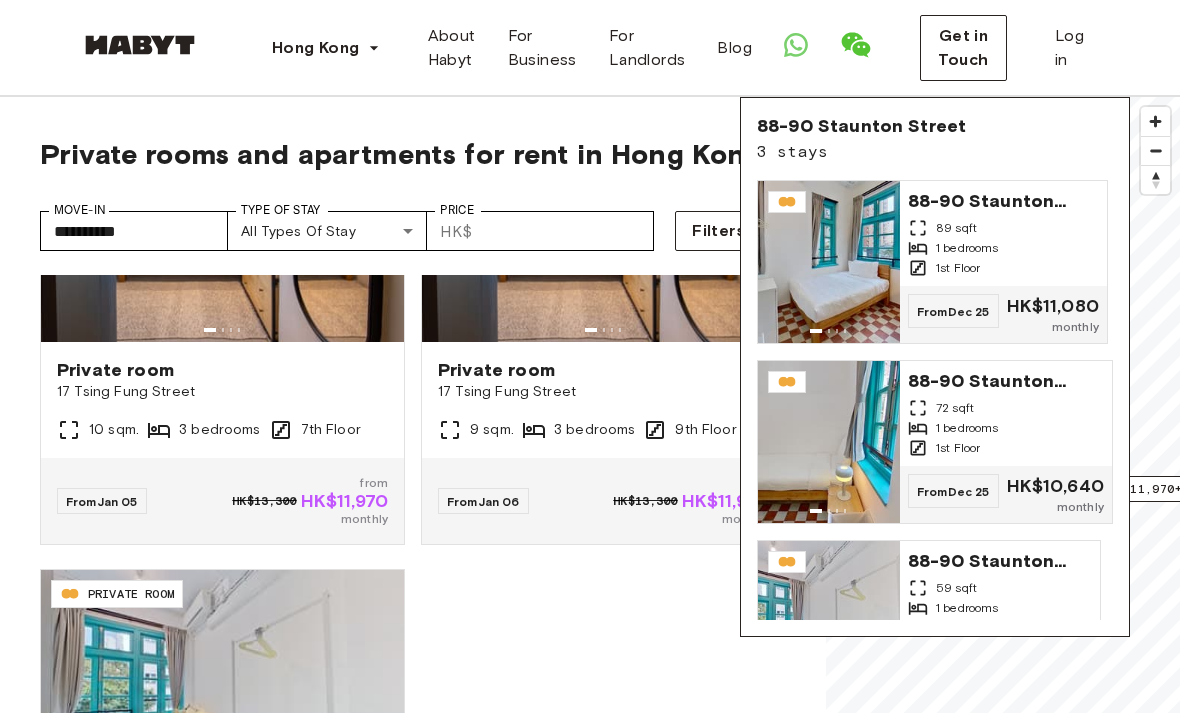 click on "**********" at bounding box center [413, 186] 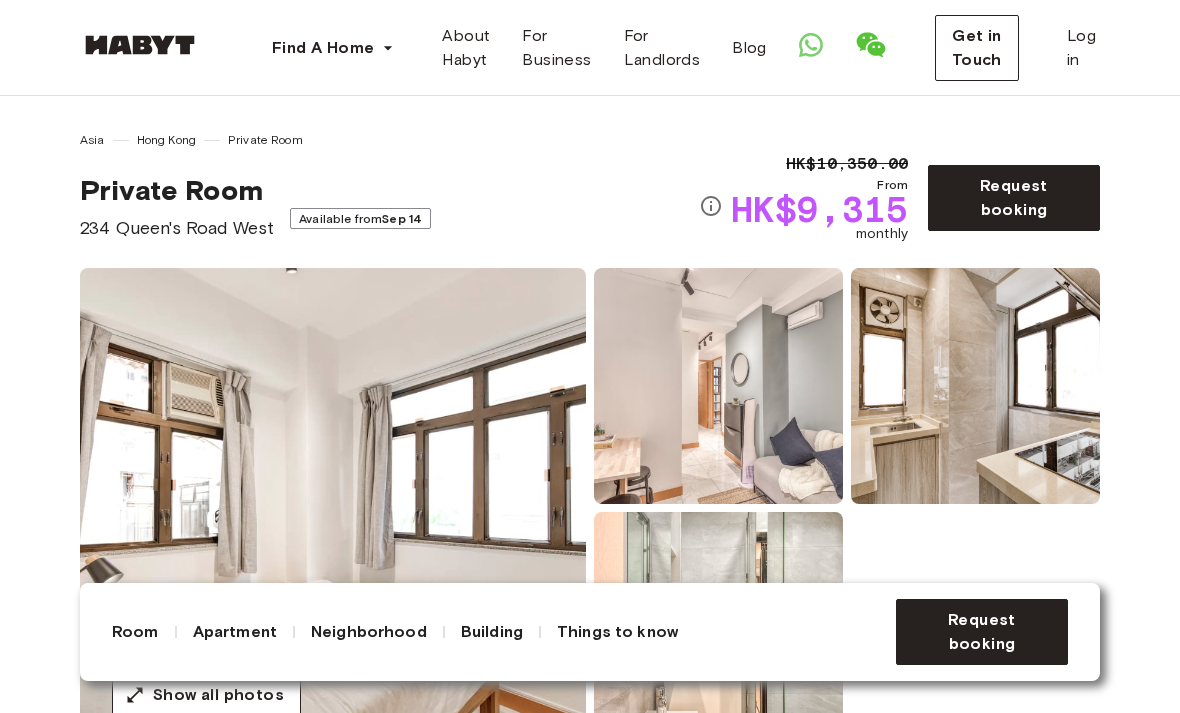 scroll, scrollTop: 0, scrollLeft: 0, axis: both 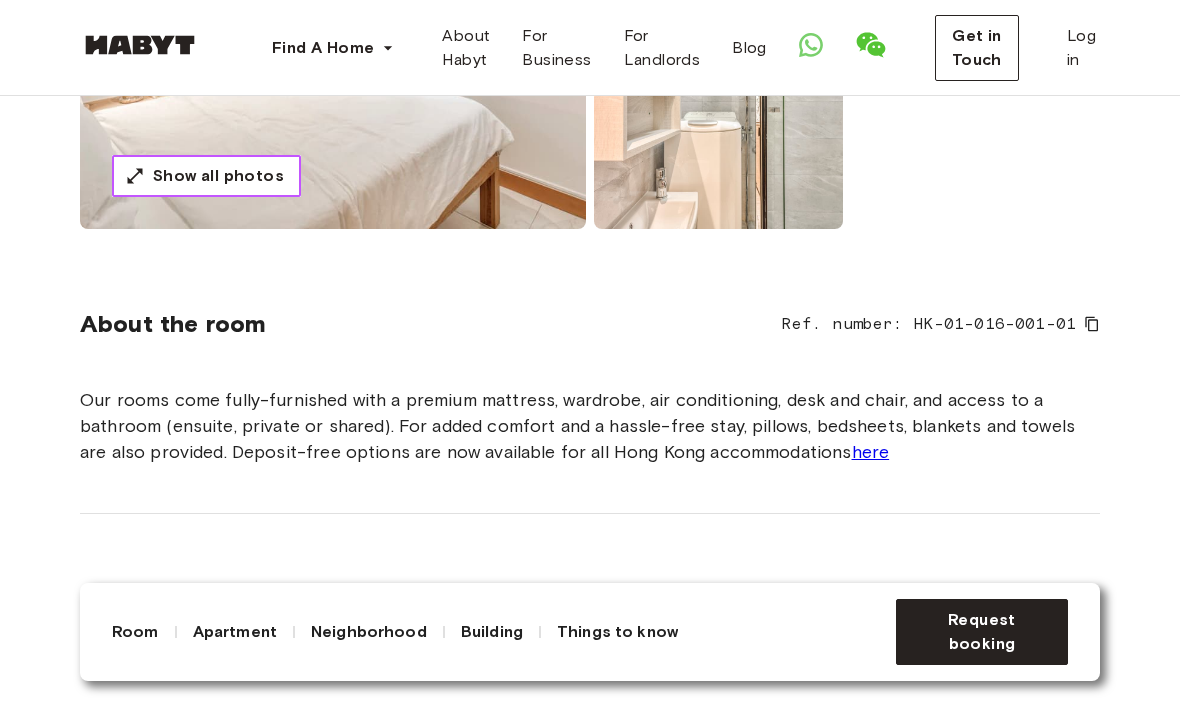 click on "Show all photos" at bounding box center (206, 176) 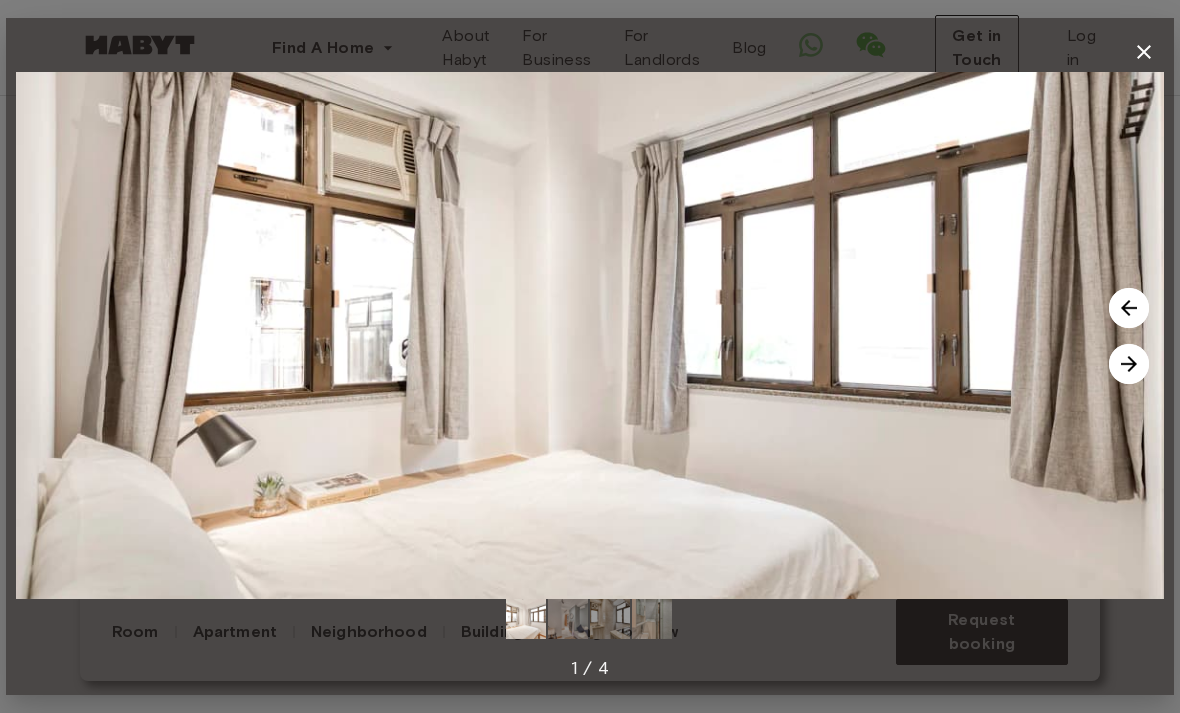 click at bounding box center (1129, 364) 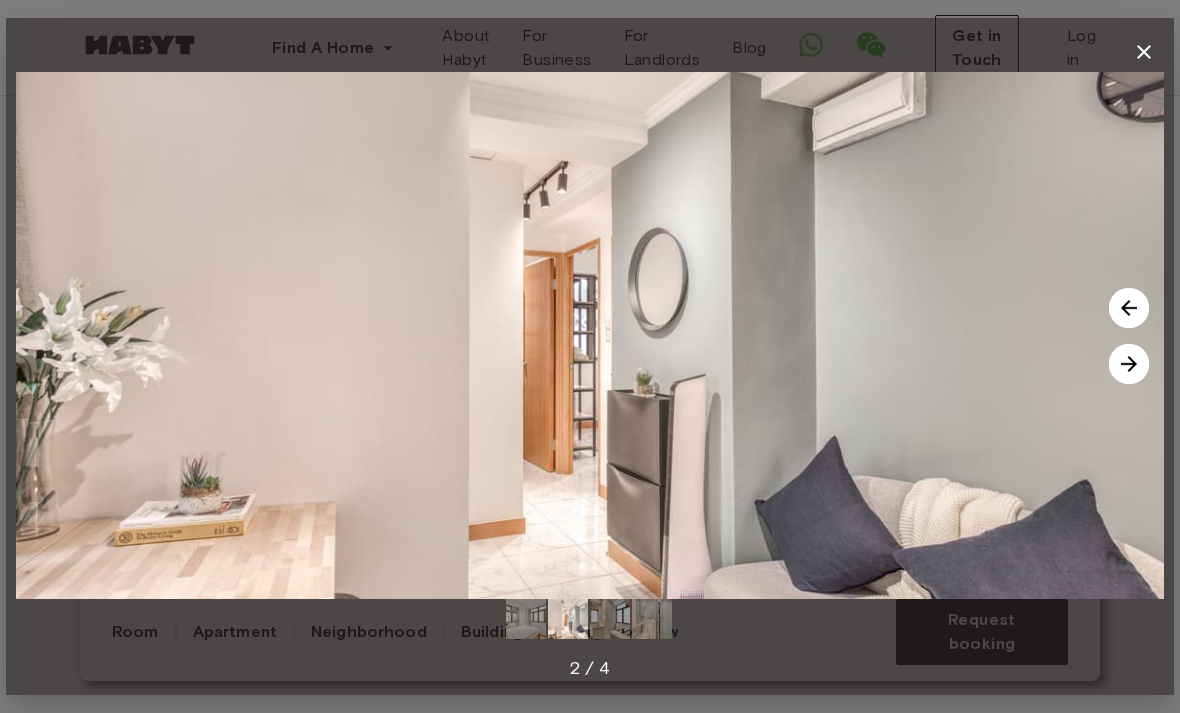 click at bounding box center (1129, 364) 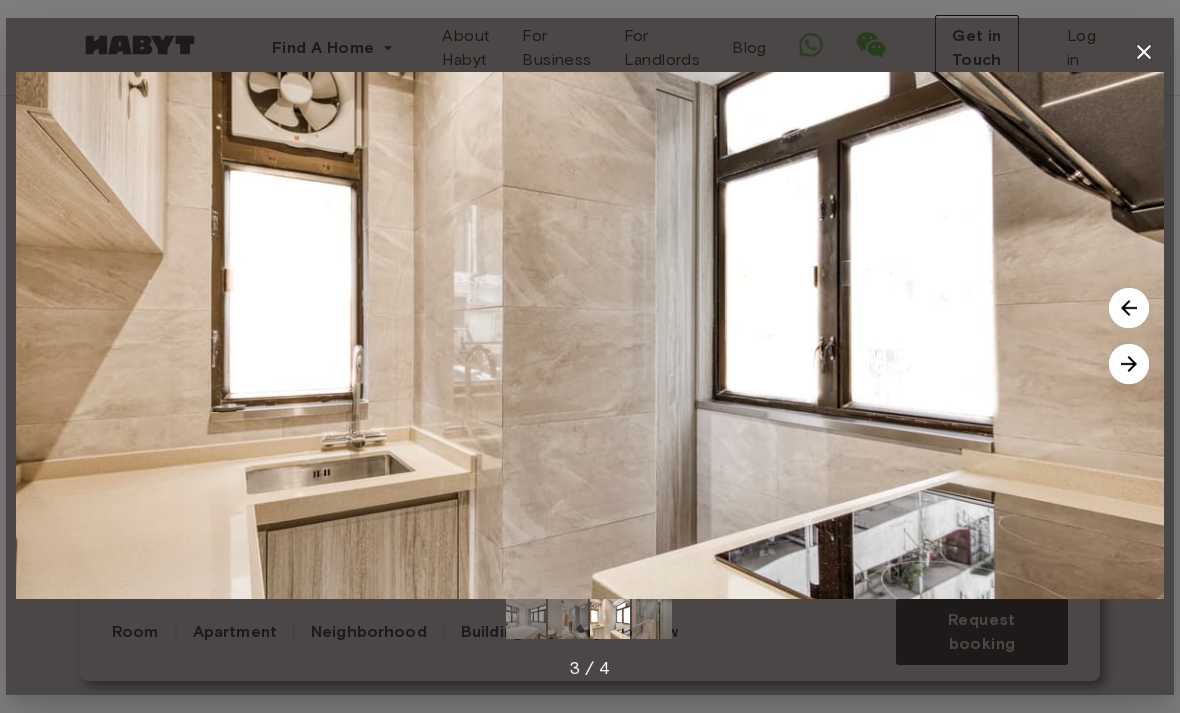 click at bounding box center [1129, 364] 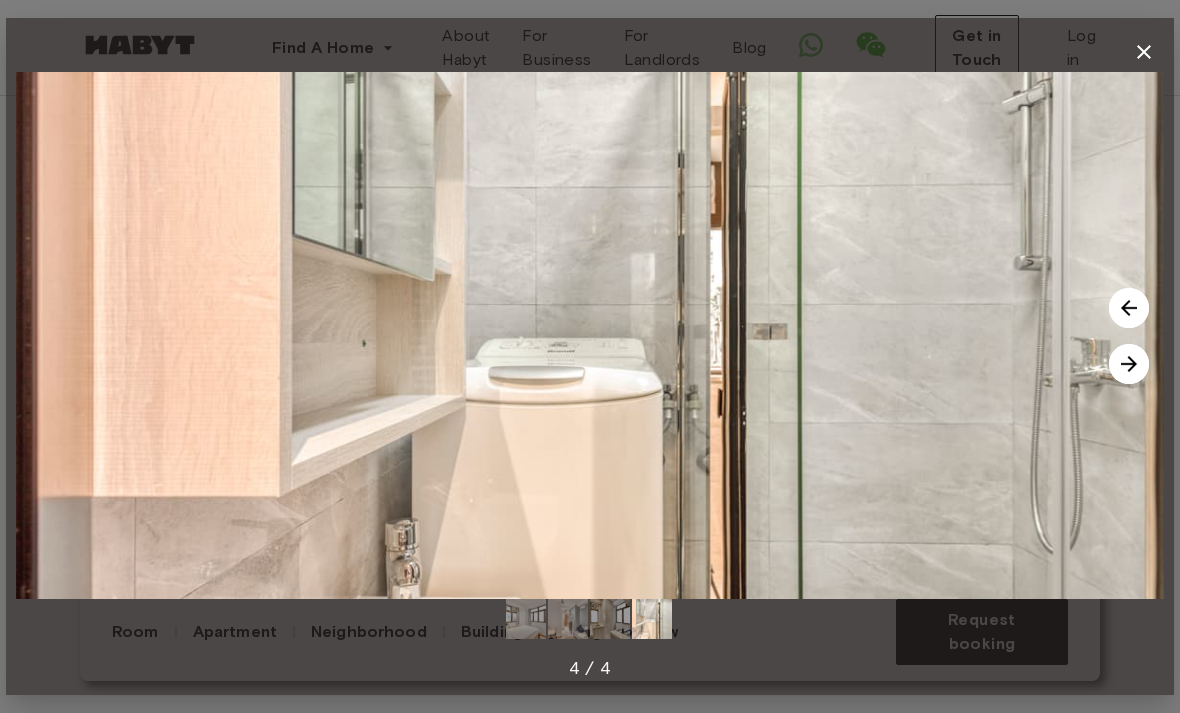 click at bounding box center [1129, 364] 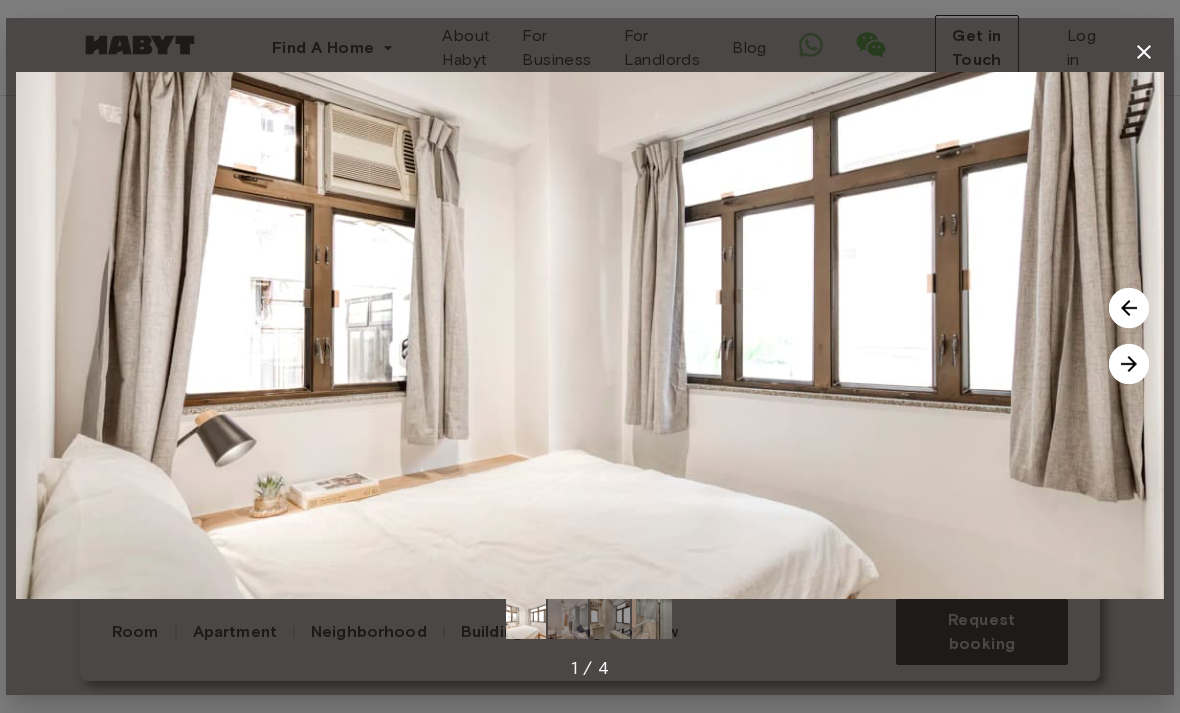 click at bounding box center (1129, 364) 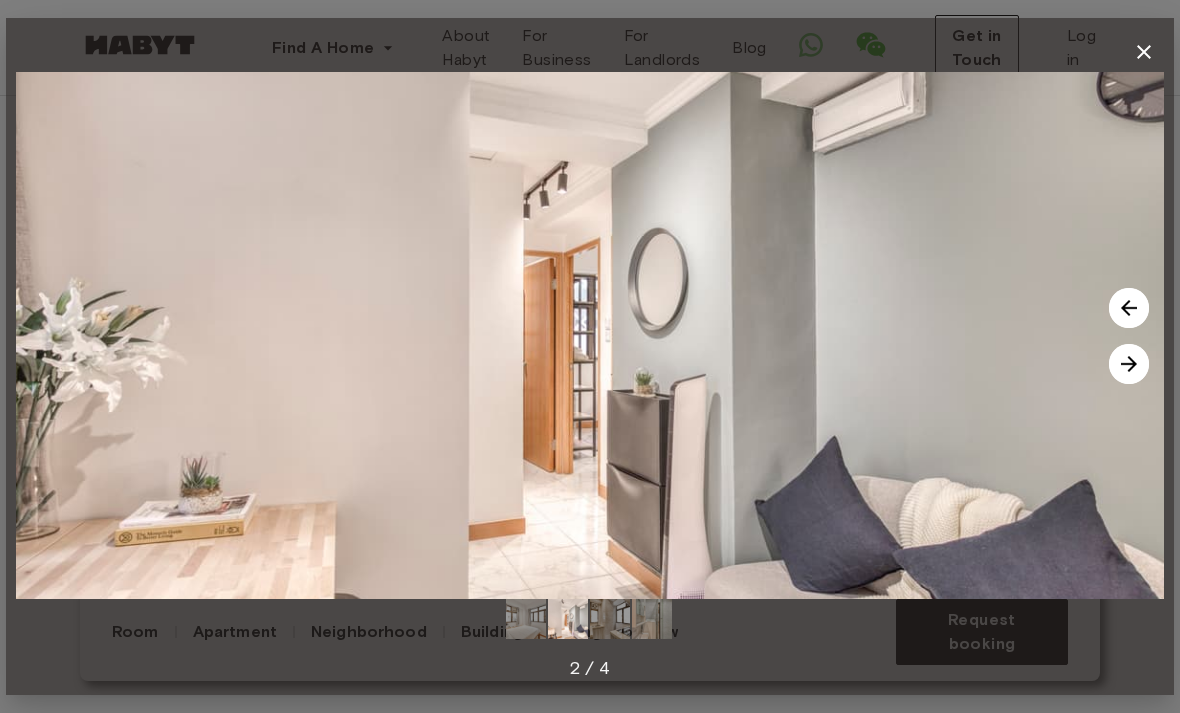 click 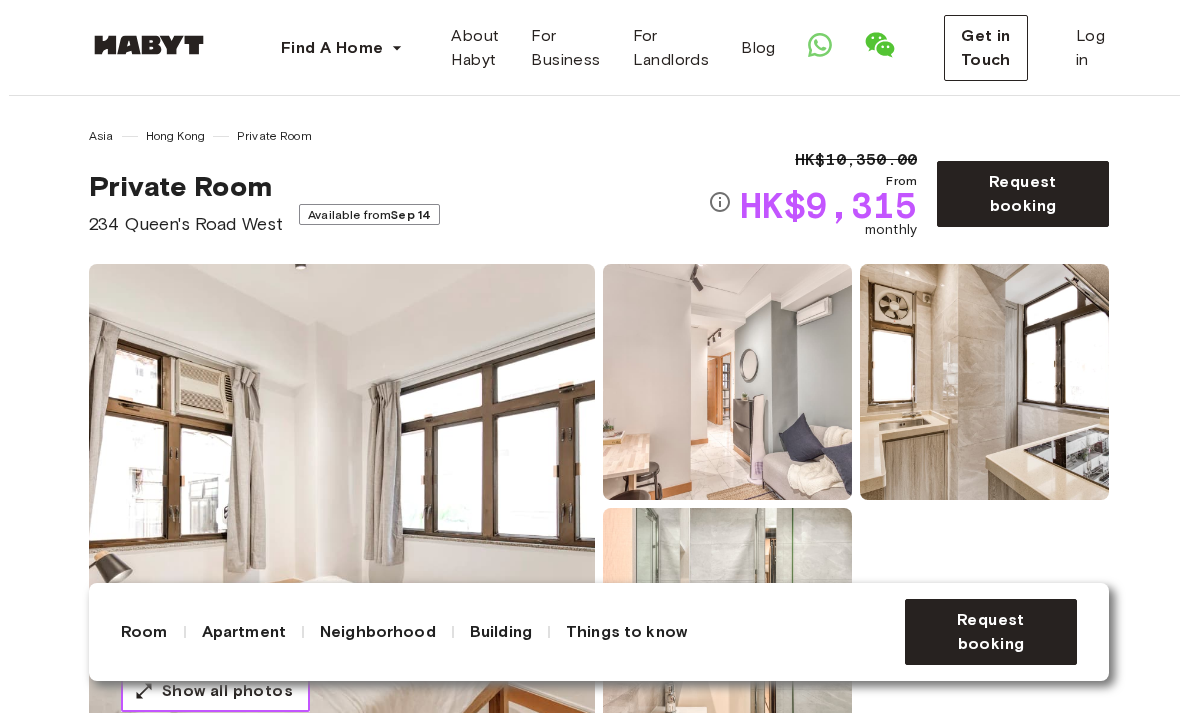 scroll, scrollTop: 0, scrollLeft: 0, axis: both 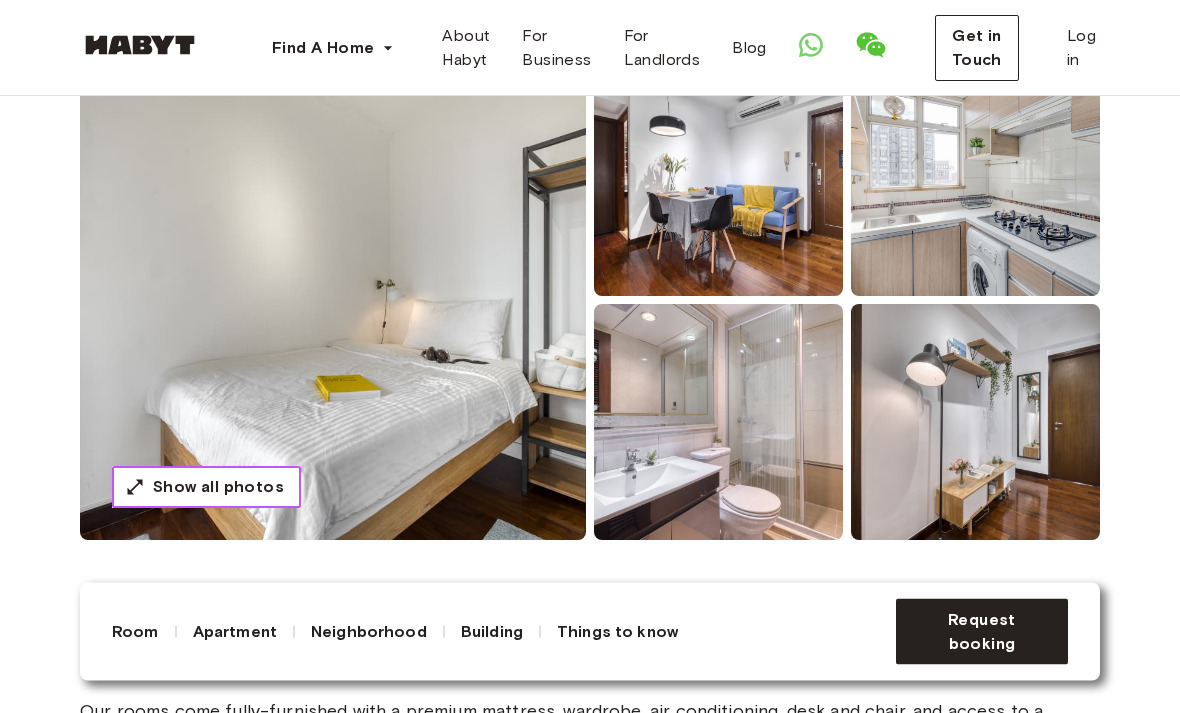 click on "Show all photos" at bounding box center [218, 488] 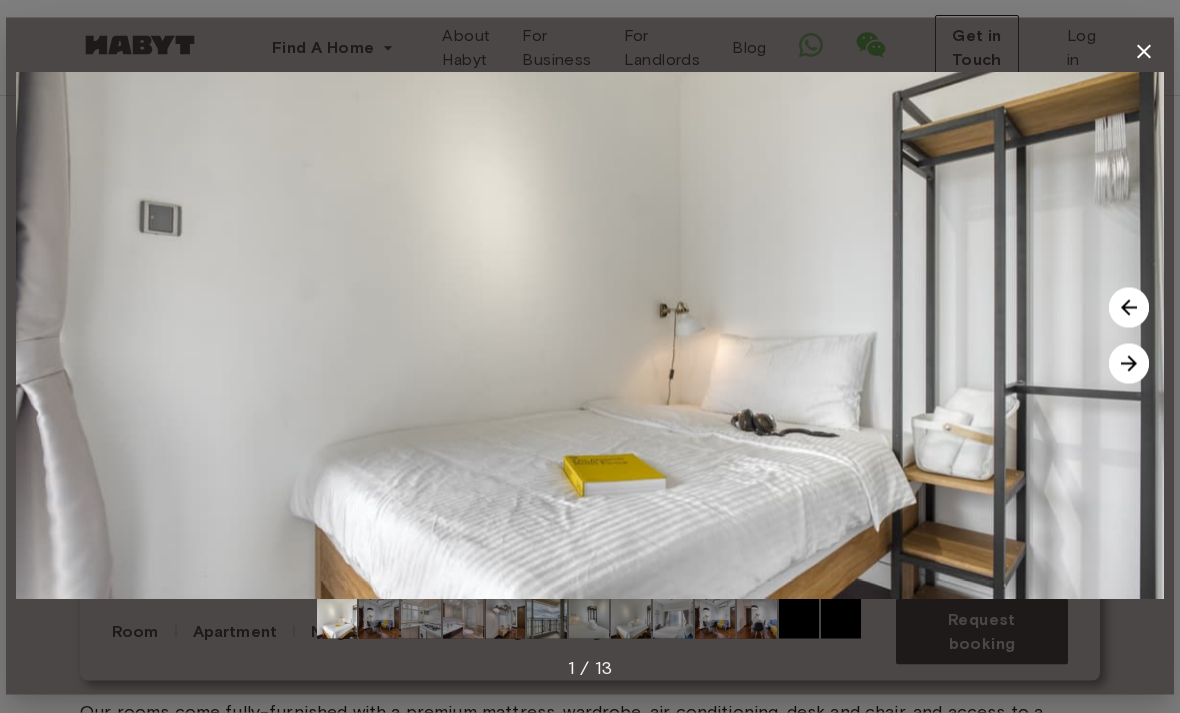 scroll, scrollTop: 208, scrollLeft: 0, axis: vertical 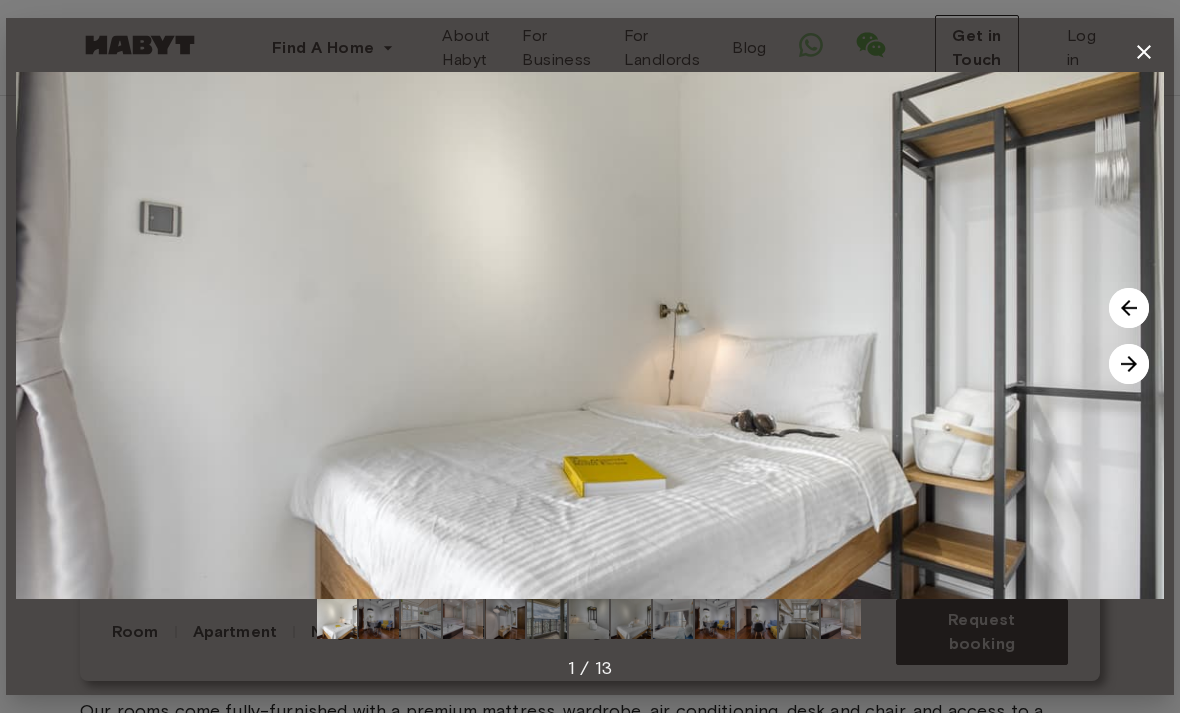 click at bounding box center (1129, 364) 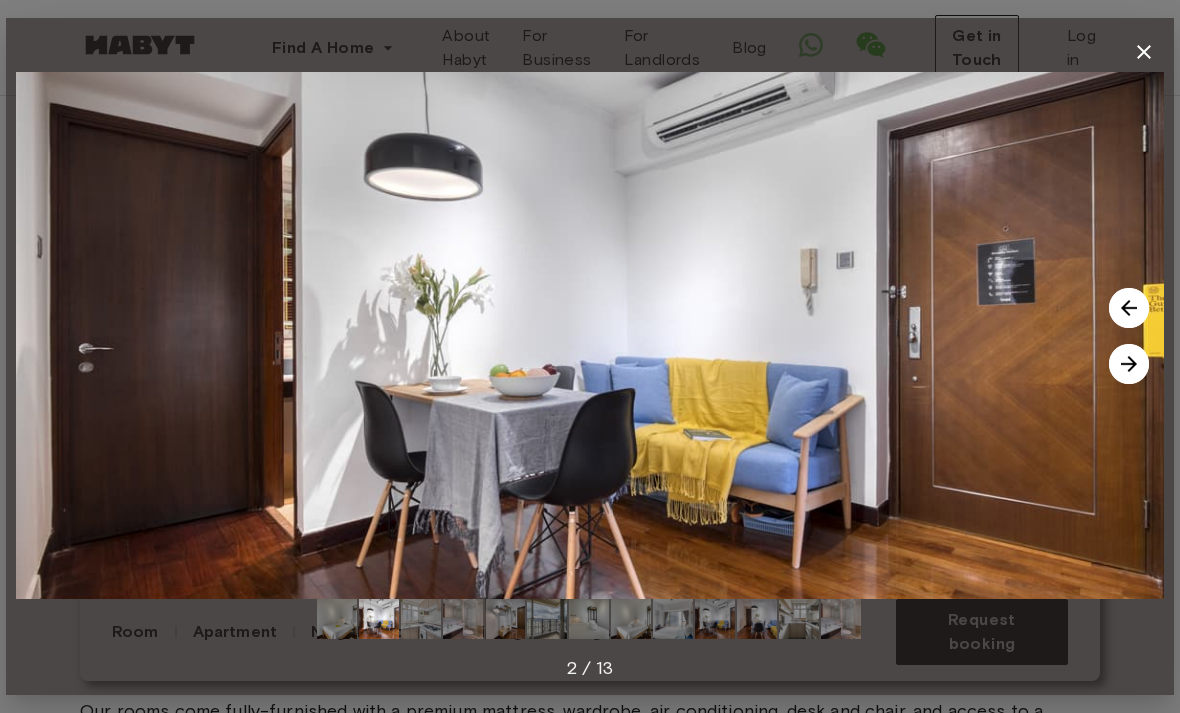 click at bounding box center (1129, 364) 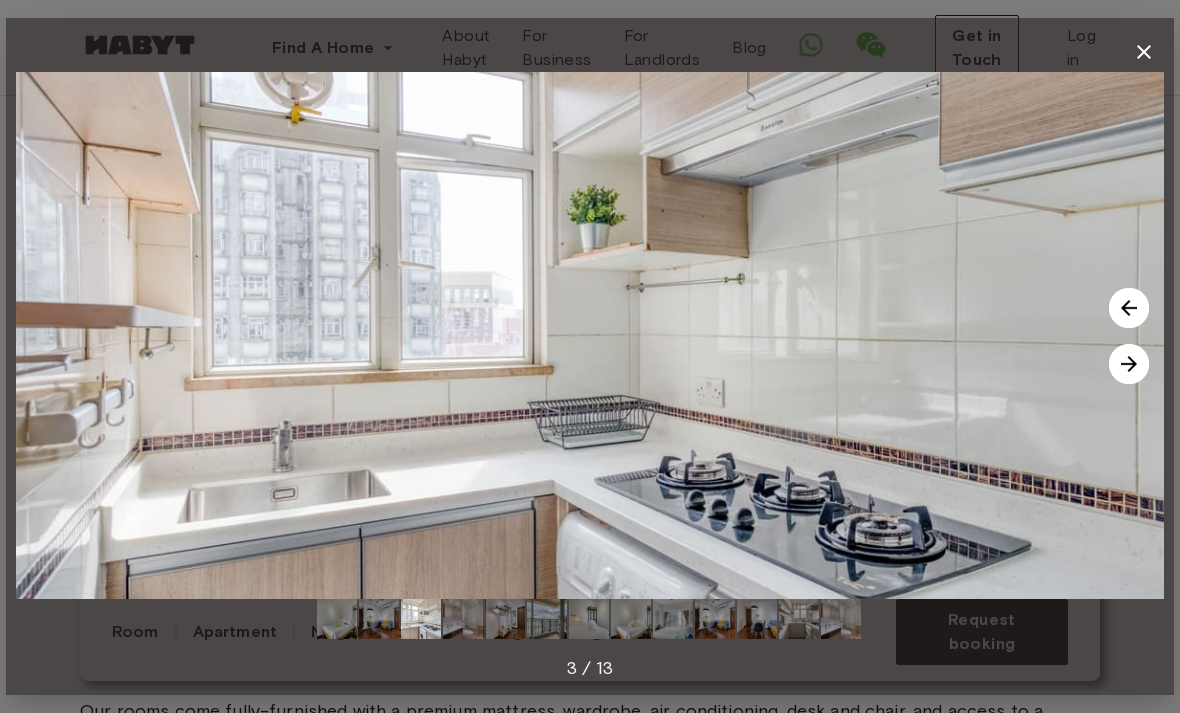 click at bounding box center [1129, 364] 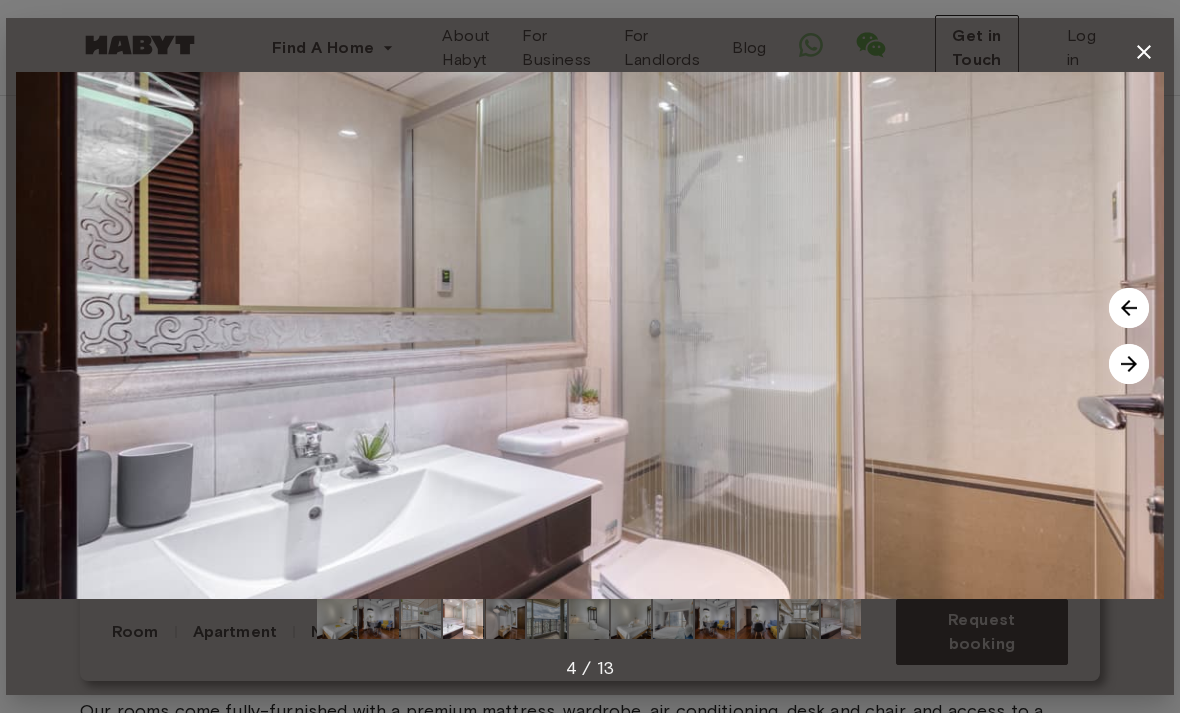 click at bounding box center (1129, 364) 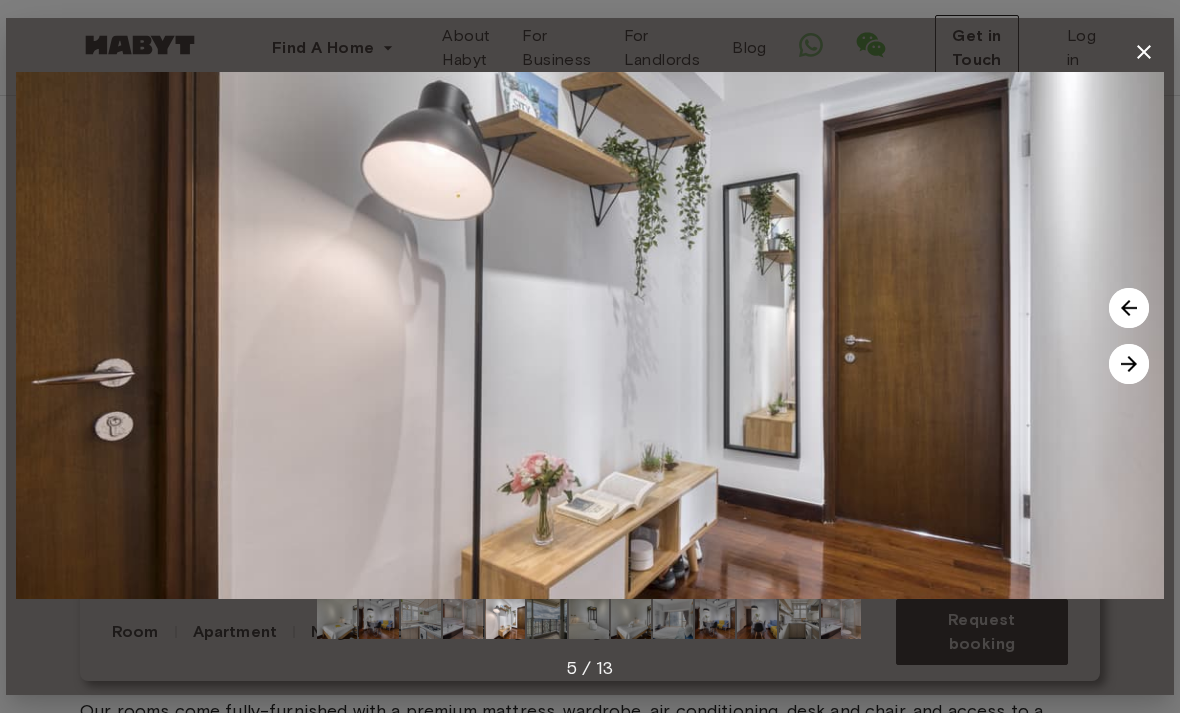 click 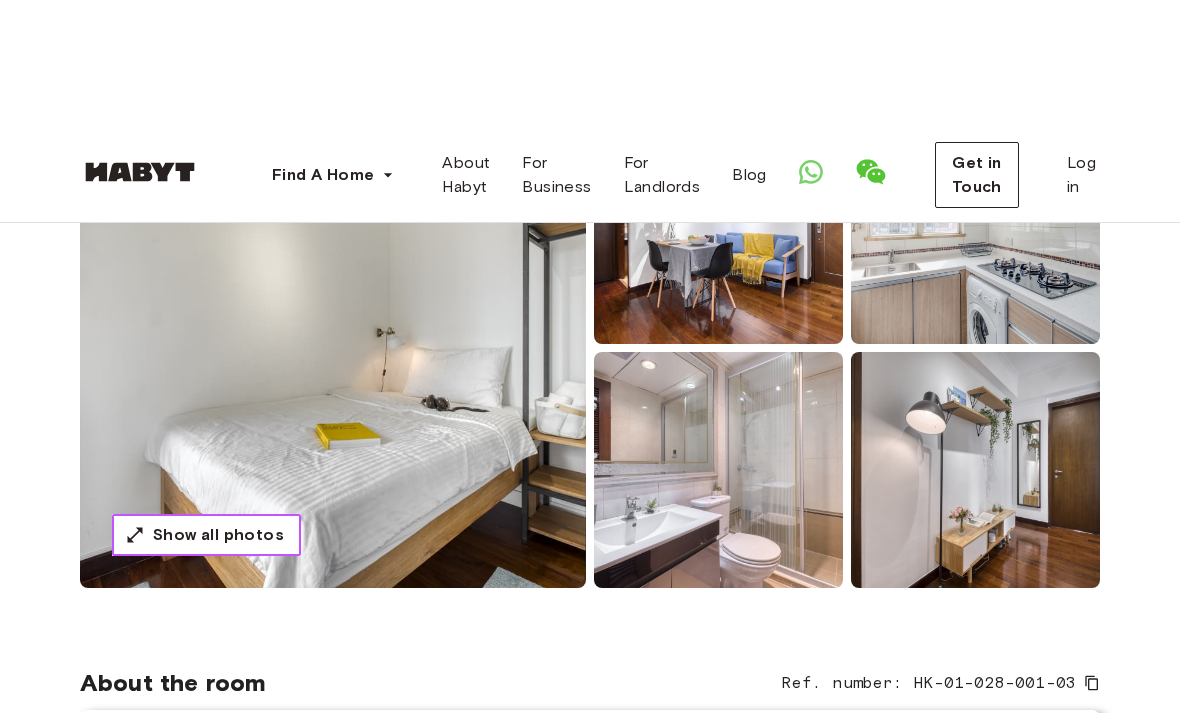 scroll, scrollTop: 0, scrollLeft: 0, axis: both 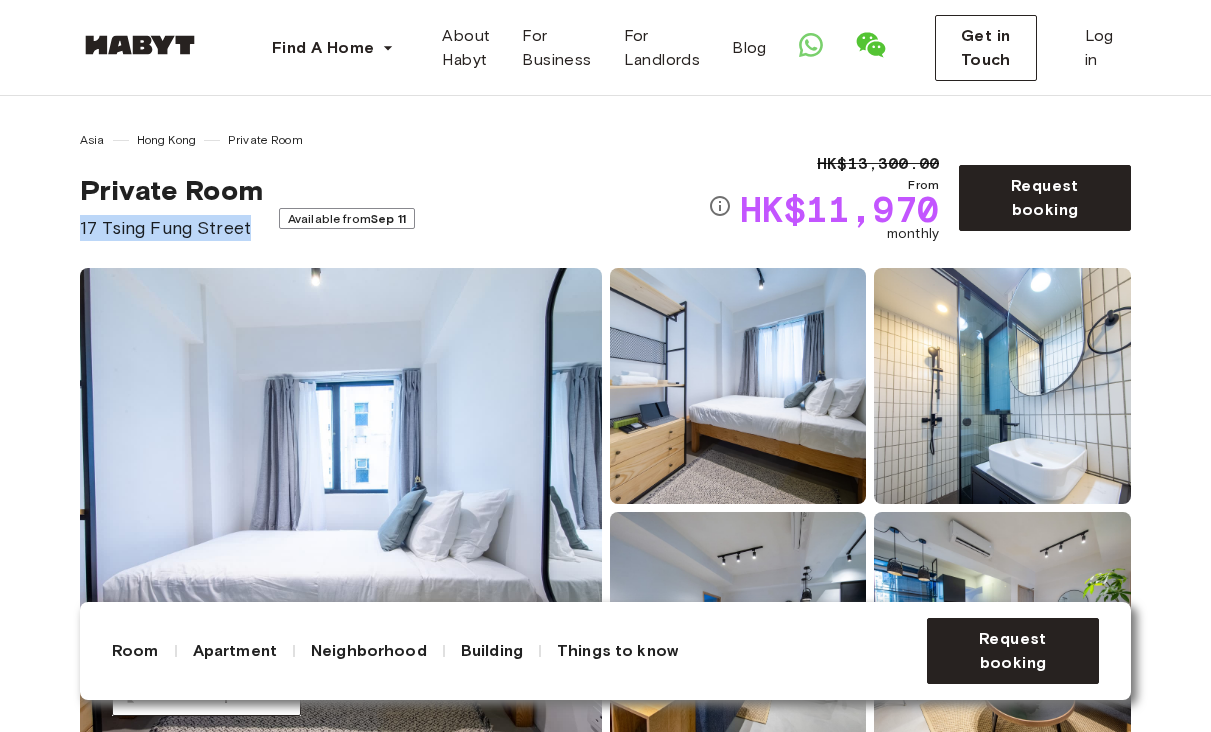 click on "Private Room 17 Tsing Fung Street Available from  Sep 11" at bounding box center (394, 207) 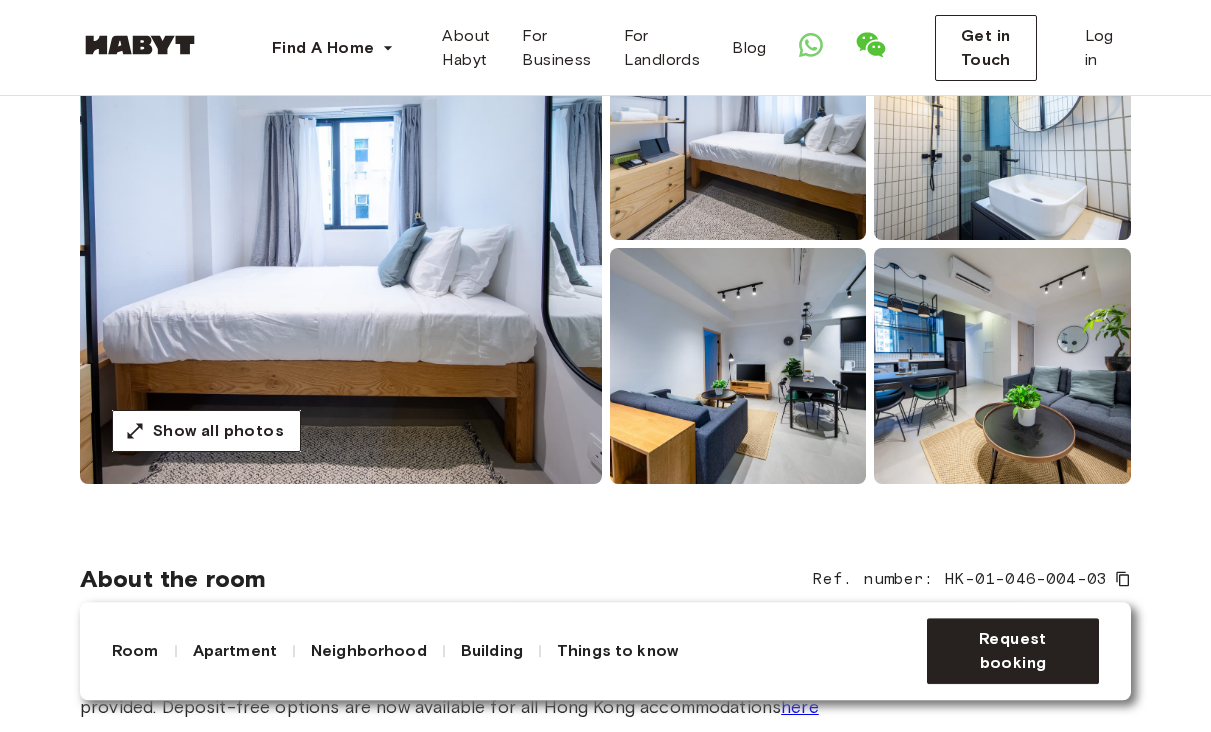 scroll, scrollTop: 263, scrollLeft: 0, axis: vertical 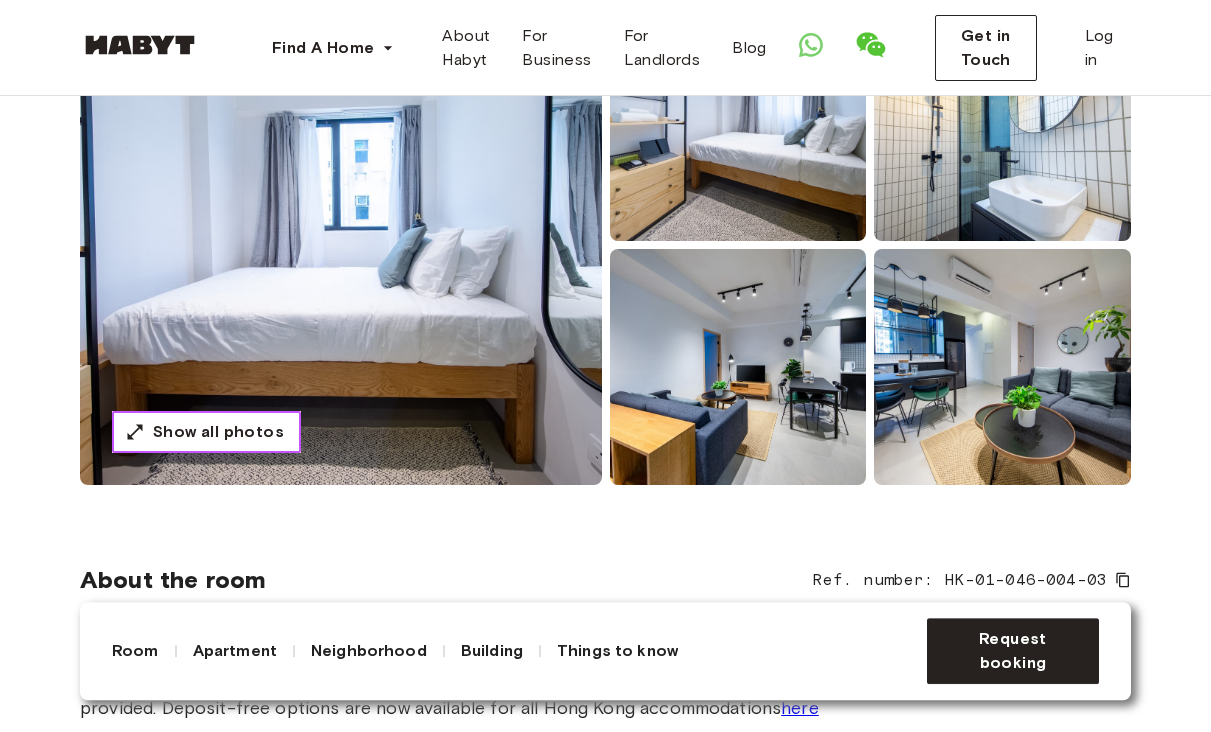 click on "Show all photos" at bounding box center (218, 432) 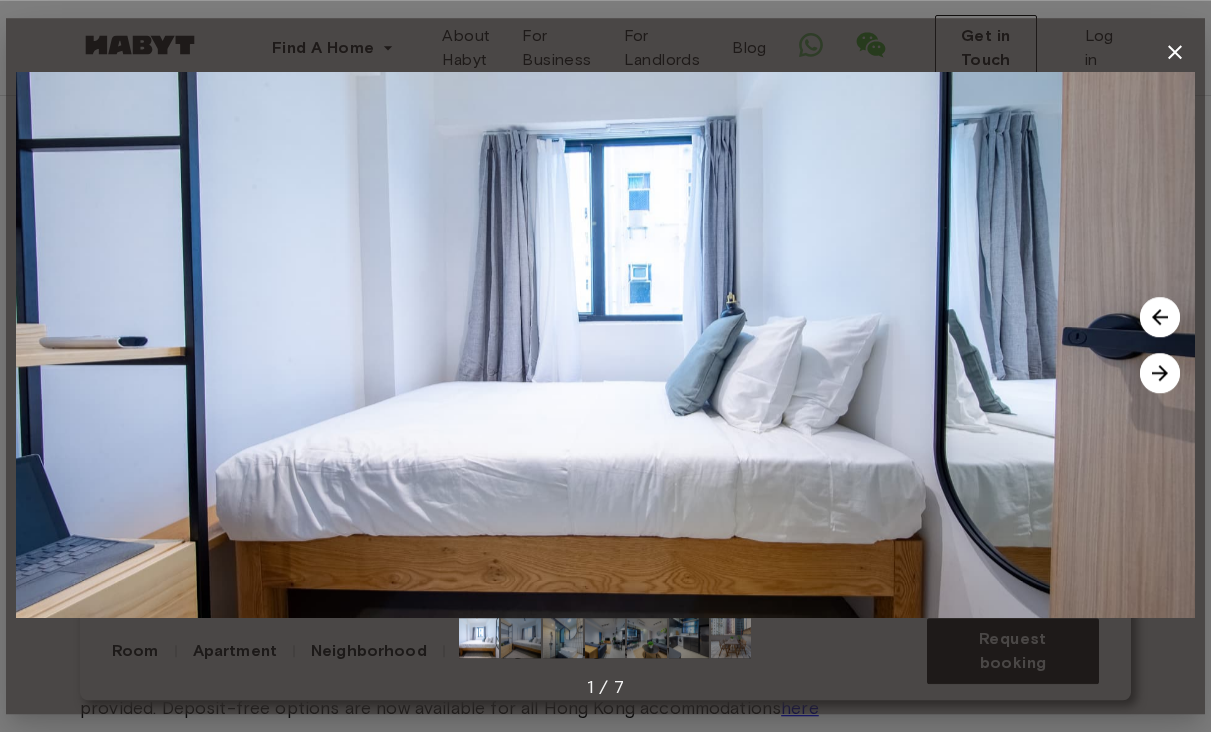 scroll, scrollTop: 263, scrollLeft: 0, axis: vertical 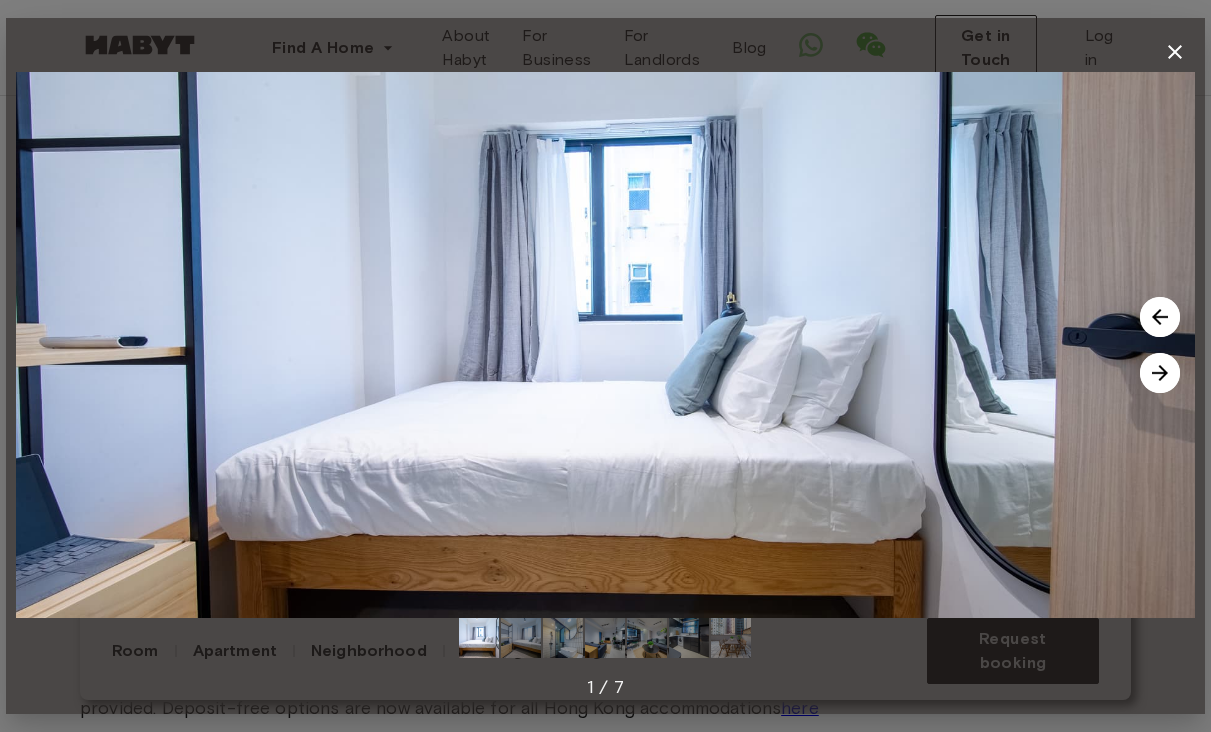 click at bounding box center [1160, 373] 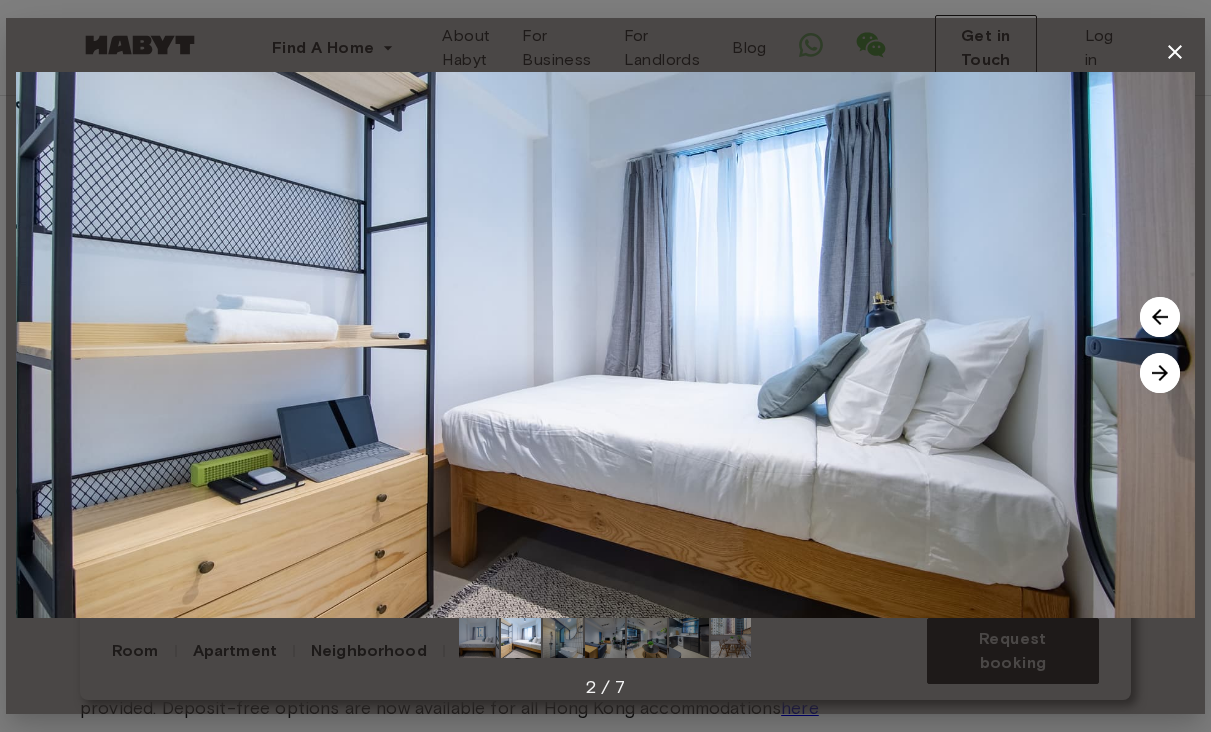 click at bounding box center (605, 345) 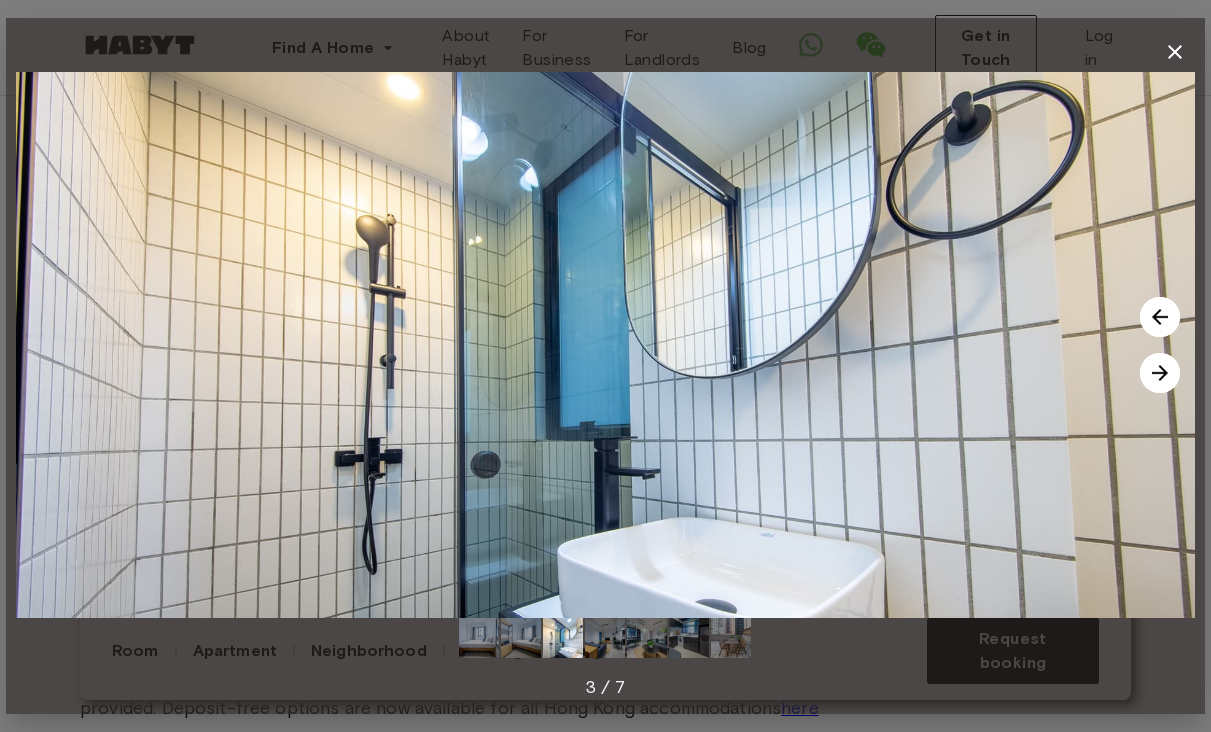 click at bounding box center [1160, 373] 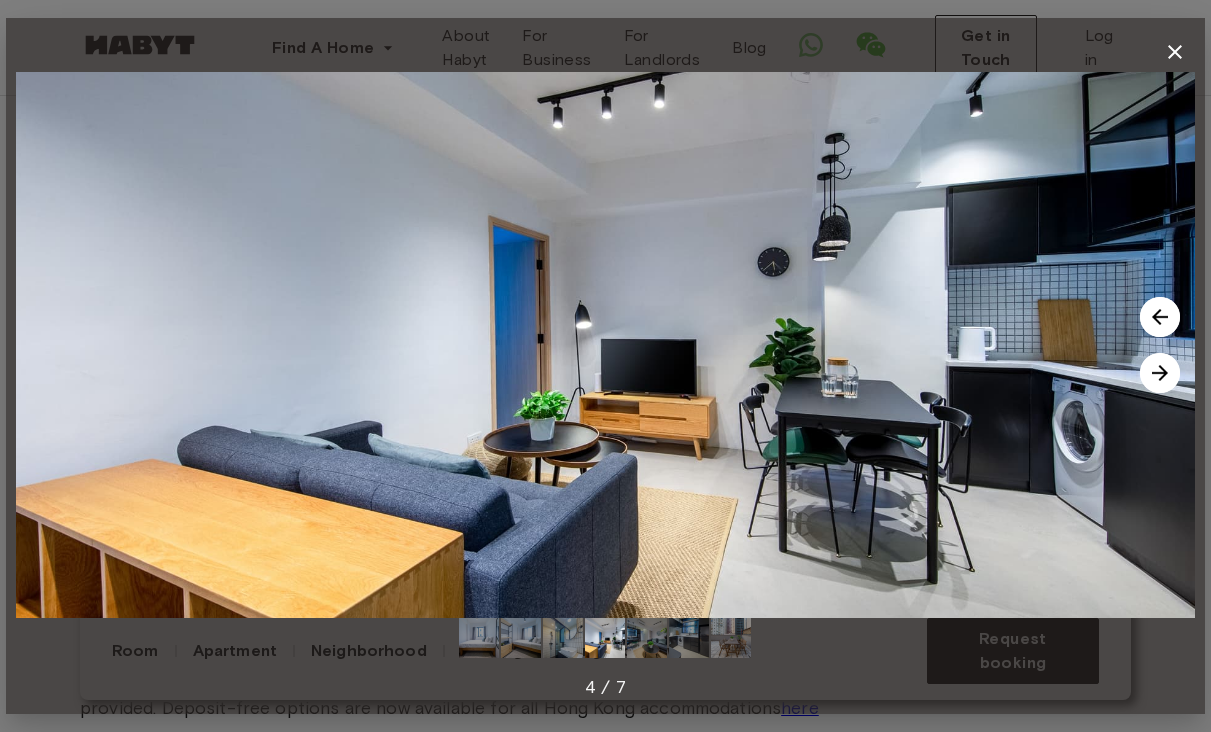 click at bounding box center (605, 345) 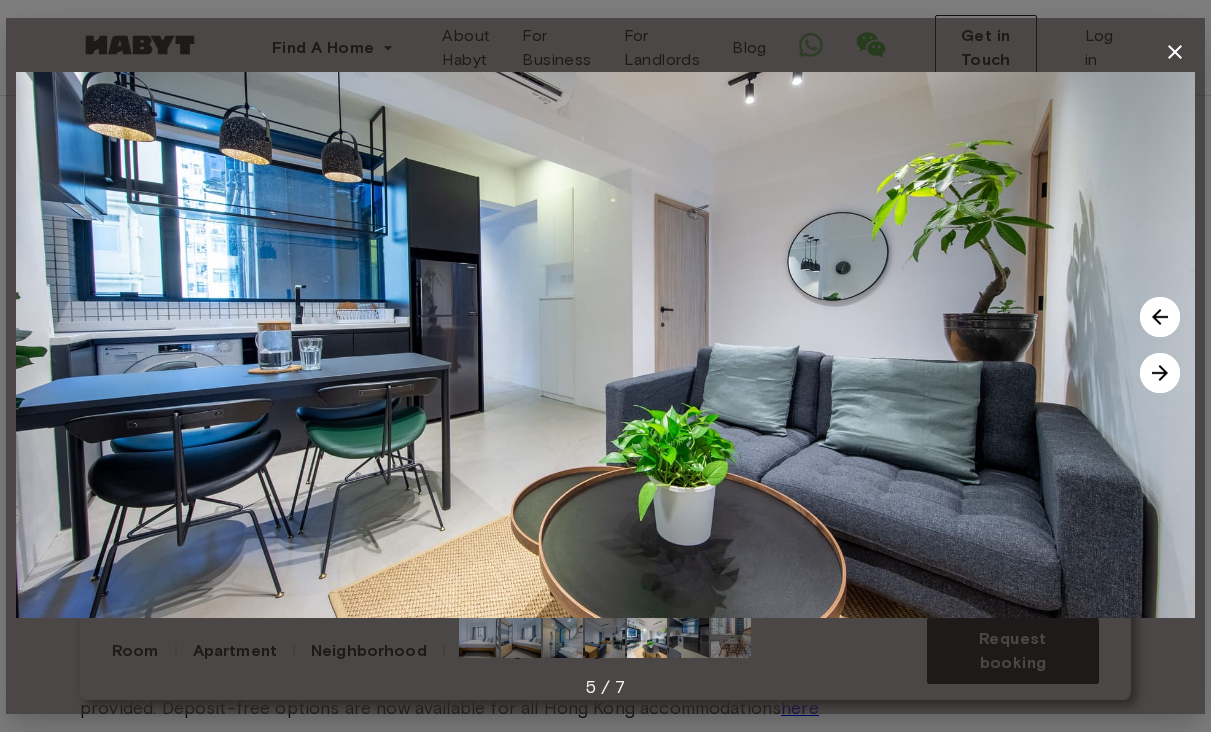 click at bounding box center (1160, 373) 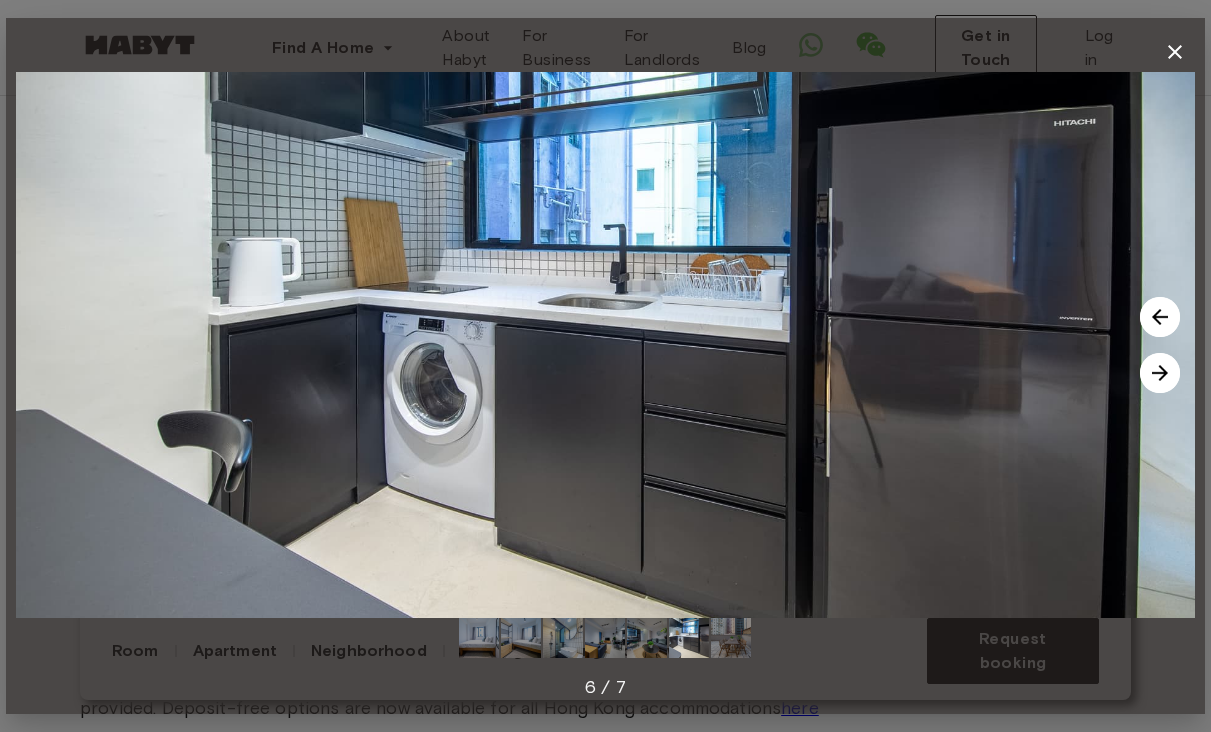 click at bounding box center [1160, 373] 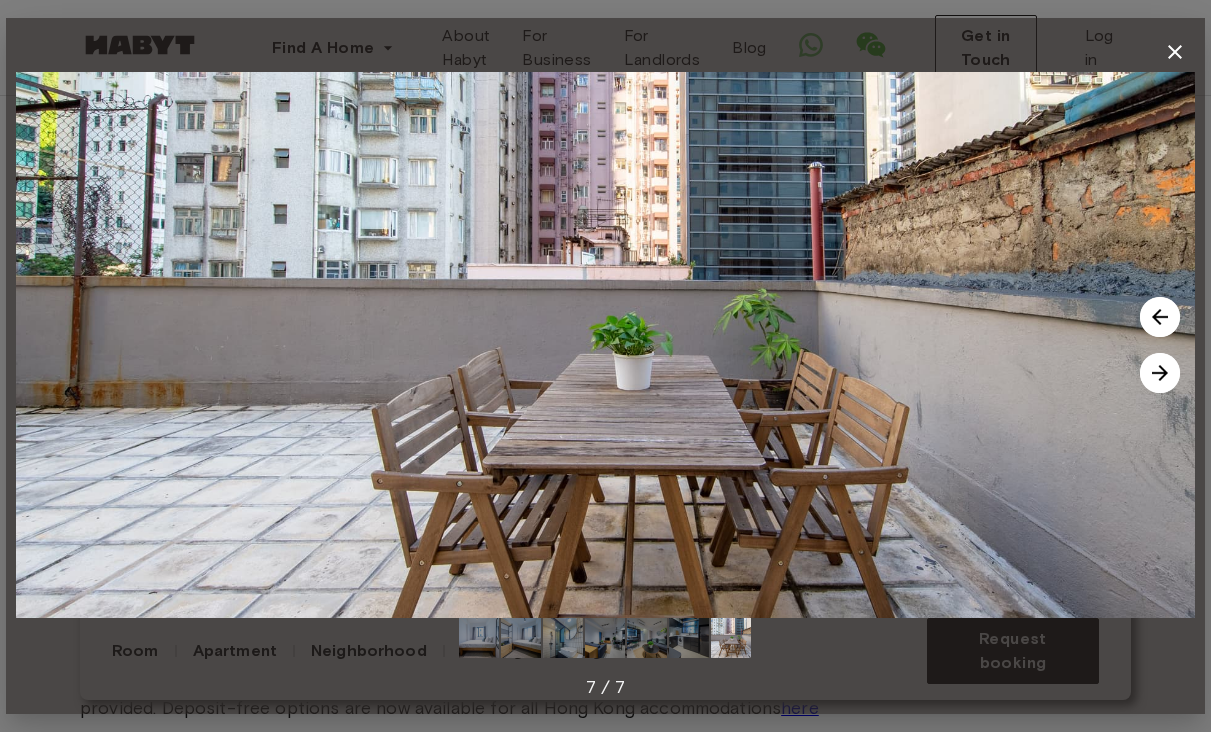 click at bounding box center (1160, 373) 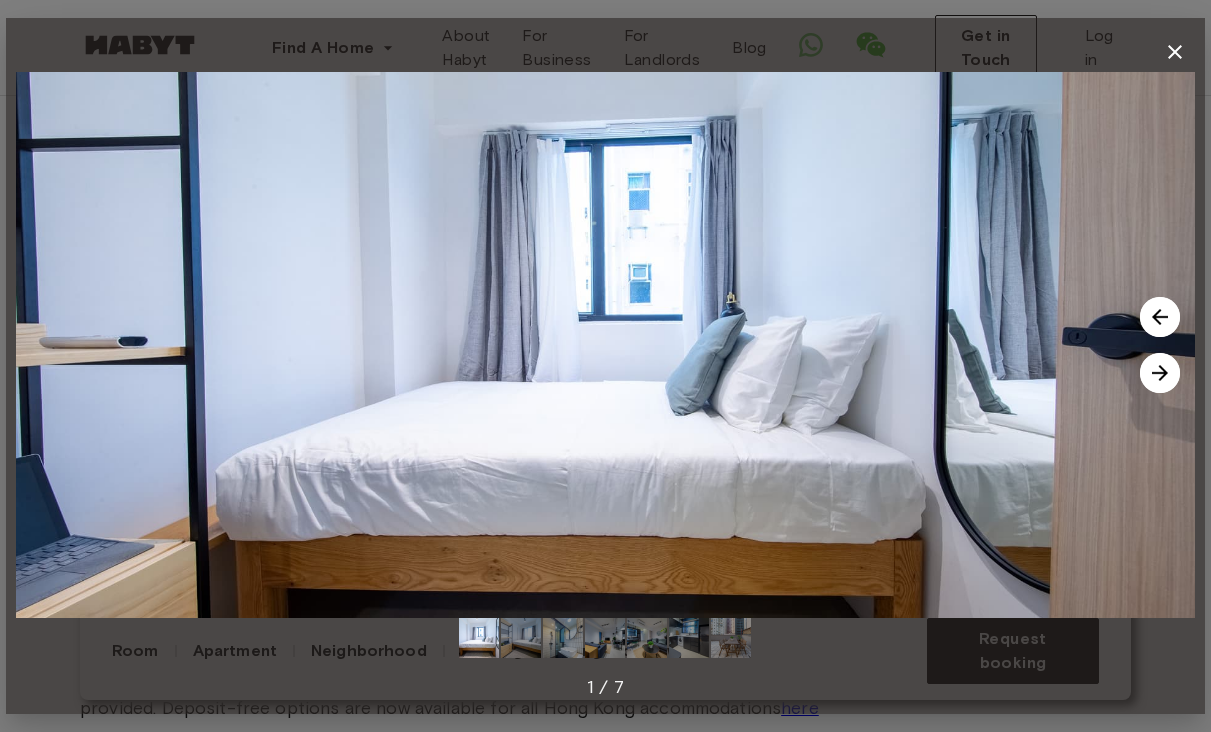 click at bounding box center [1160, 373] 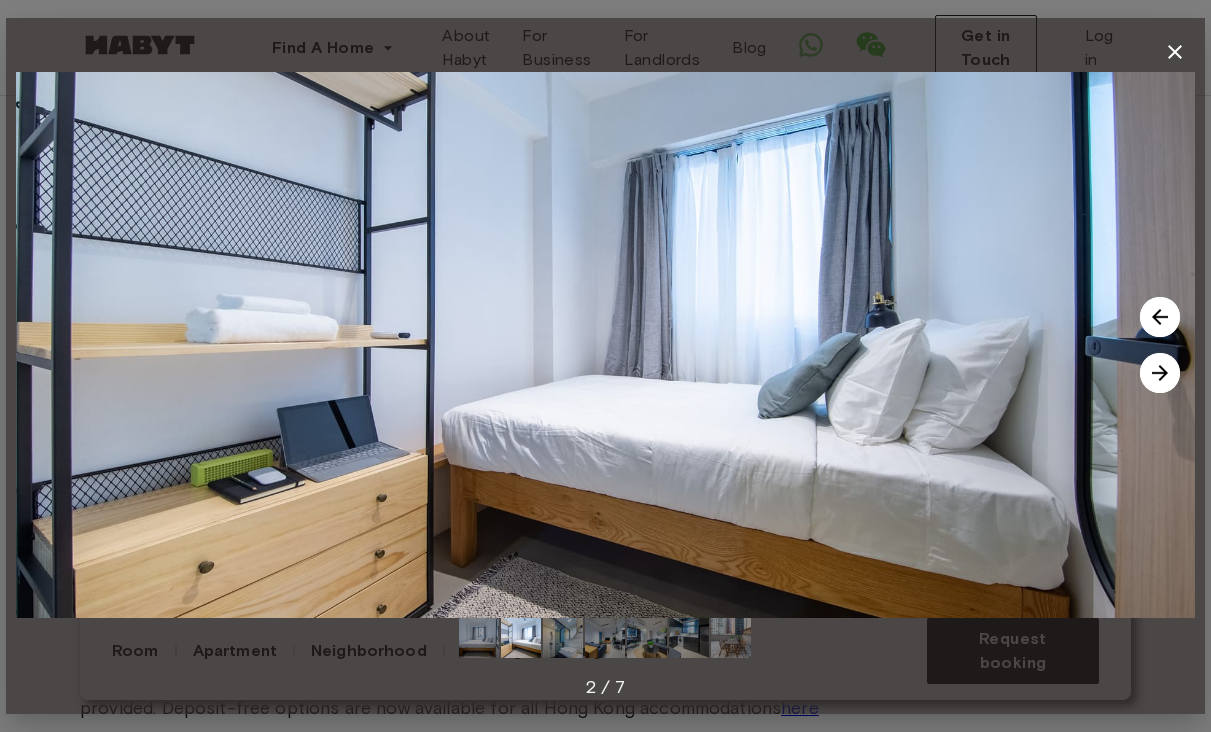 click 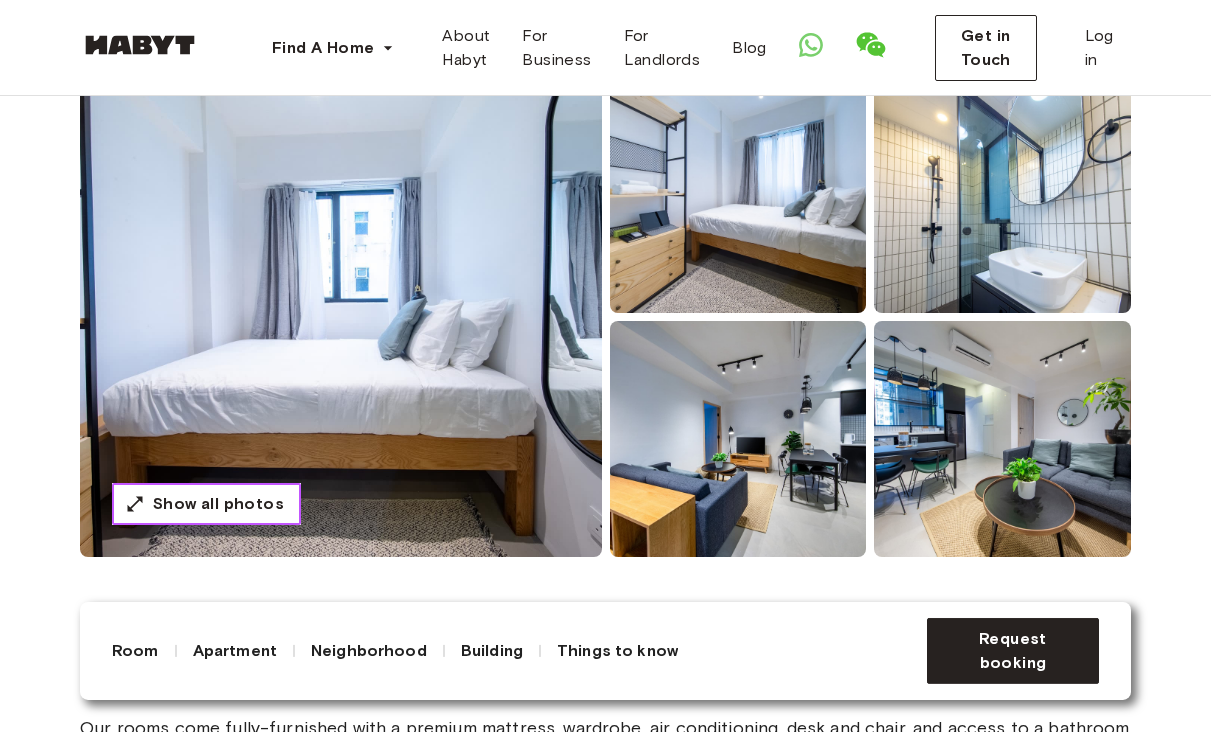 scroll, scrollTop: 0, scrollLeft: 0, axis: both 